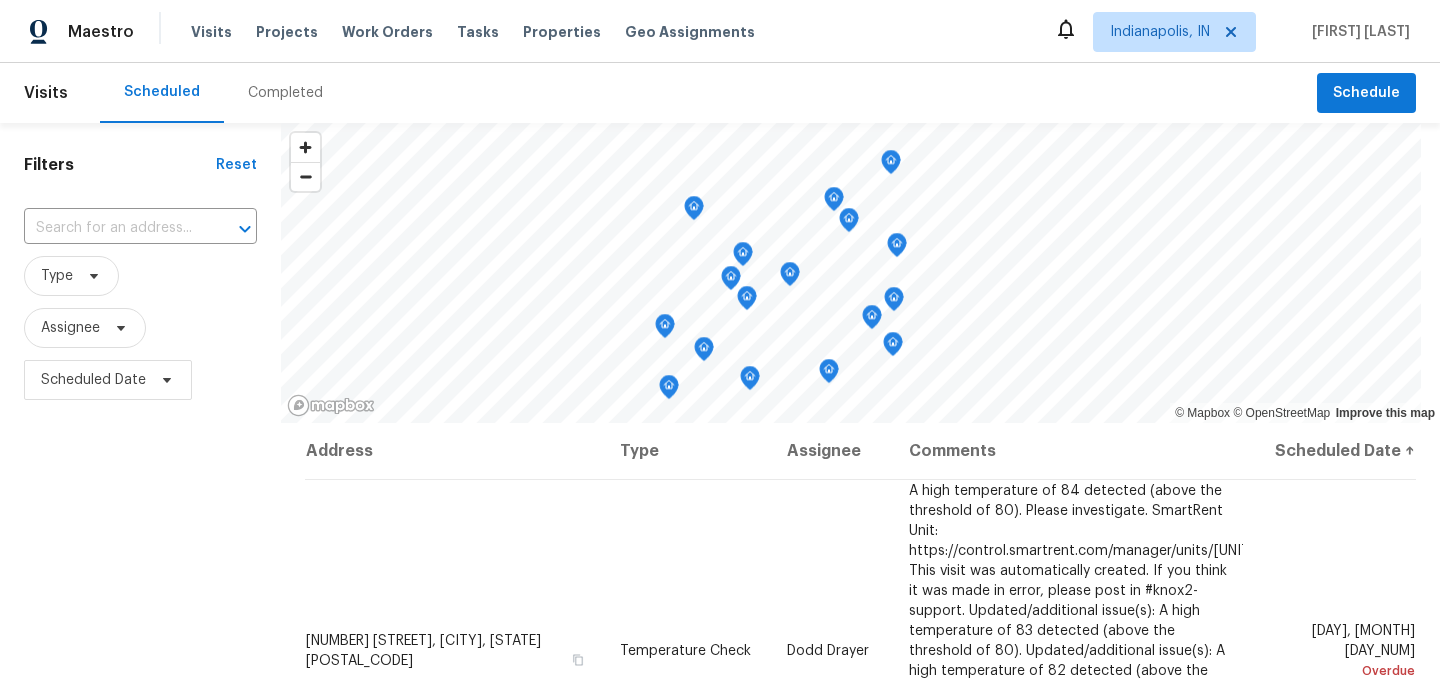 scroll, scrollTop: 0, scrollLeft: 0, axis: both 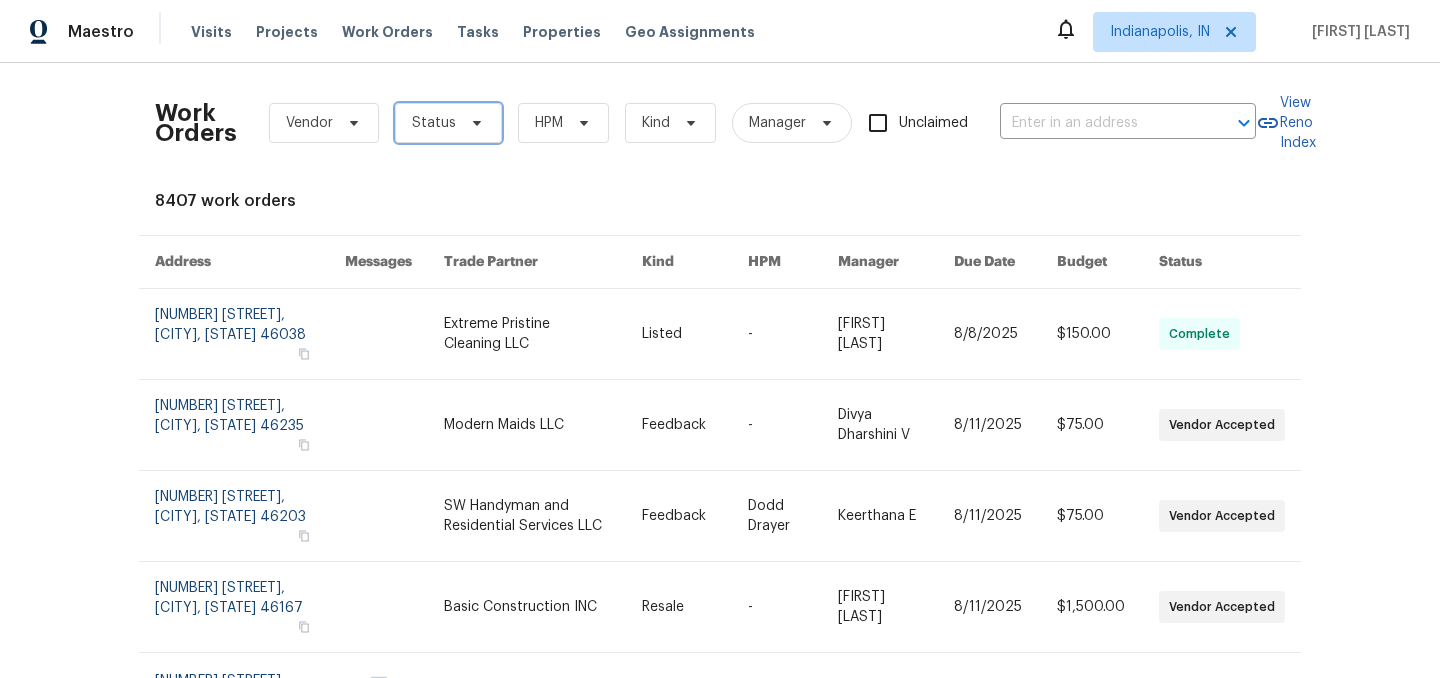 click on "Status" at bounding box center [434, 123] 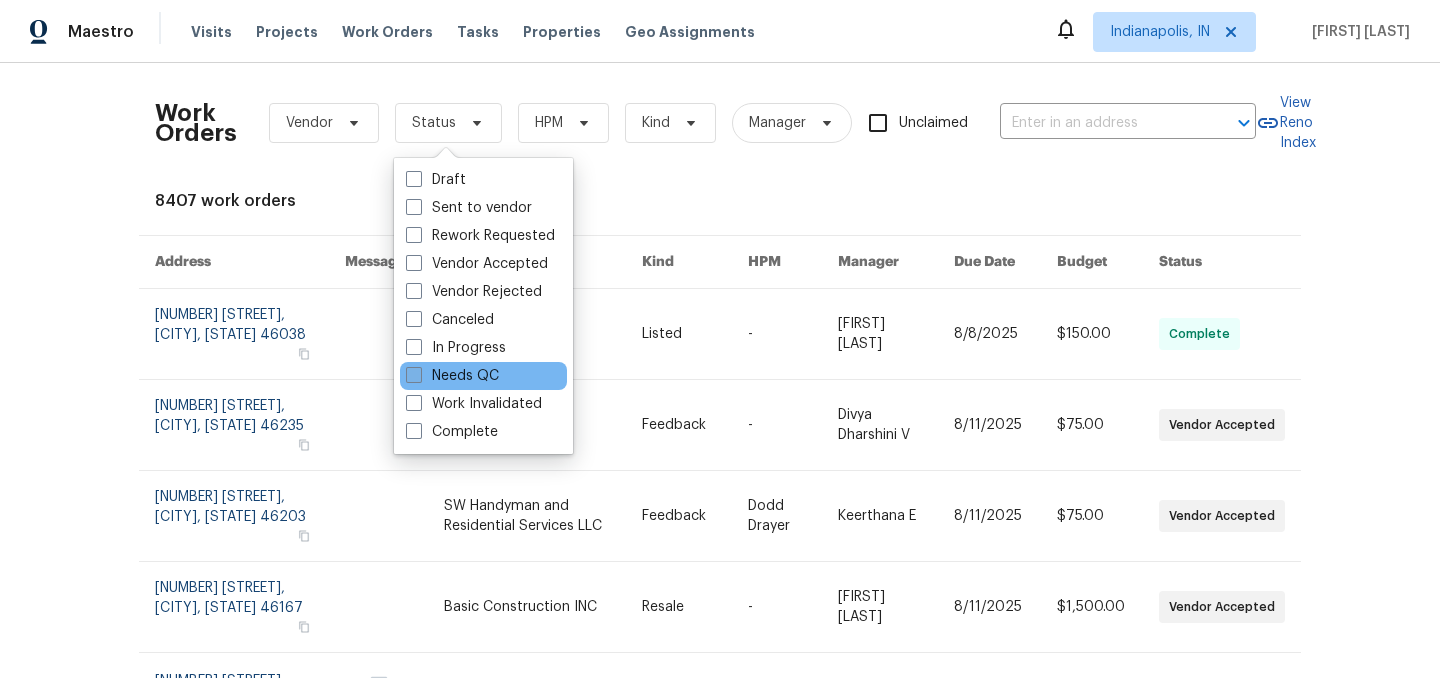 click on "Needs QC" at bounding box center (452, 376) 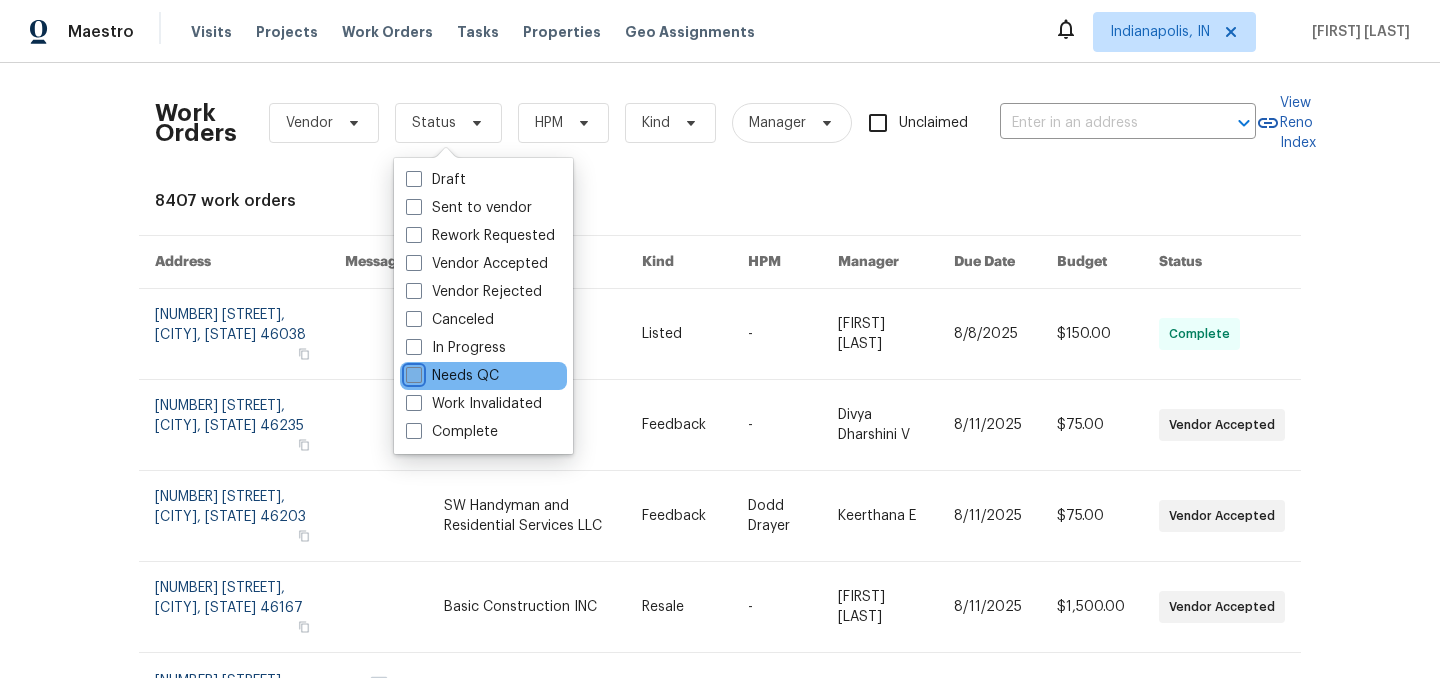 click on "Needs QC" at bounding box center [412, 372] 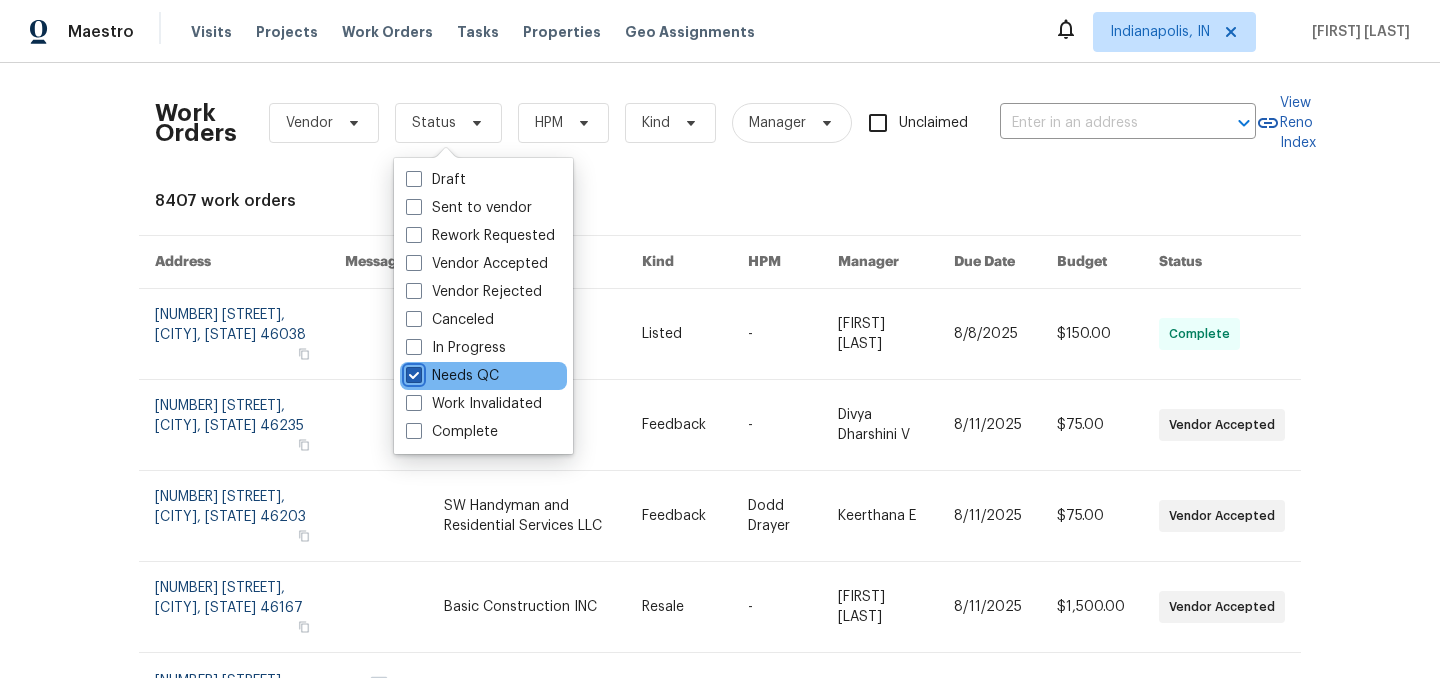 checkbox on "true" 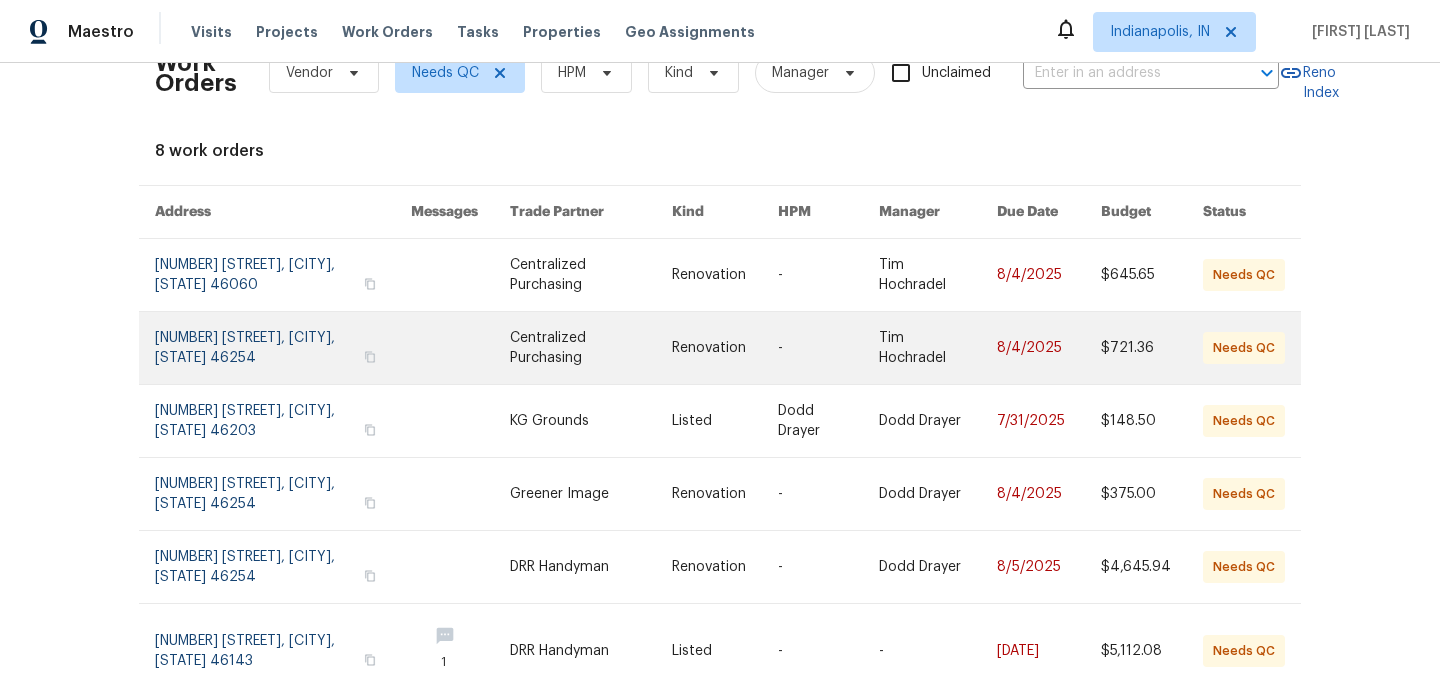scroll, scrollTop: 0, scrollLeft: 0, axis: both 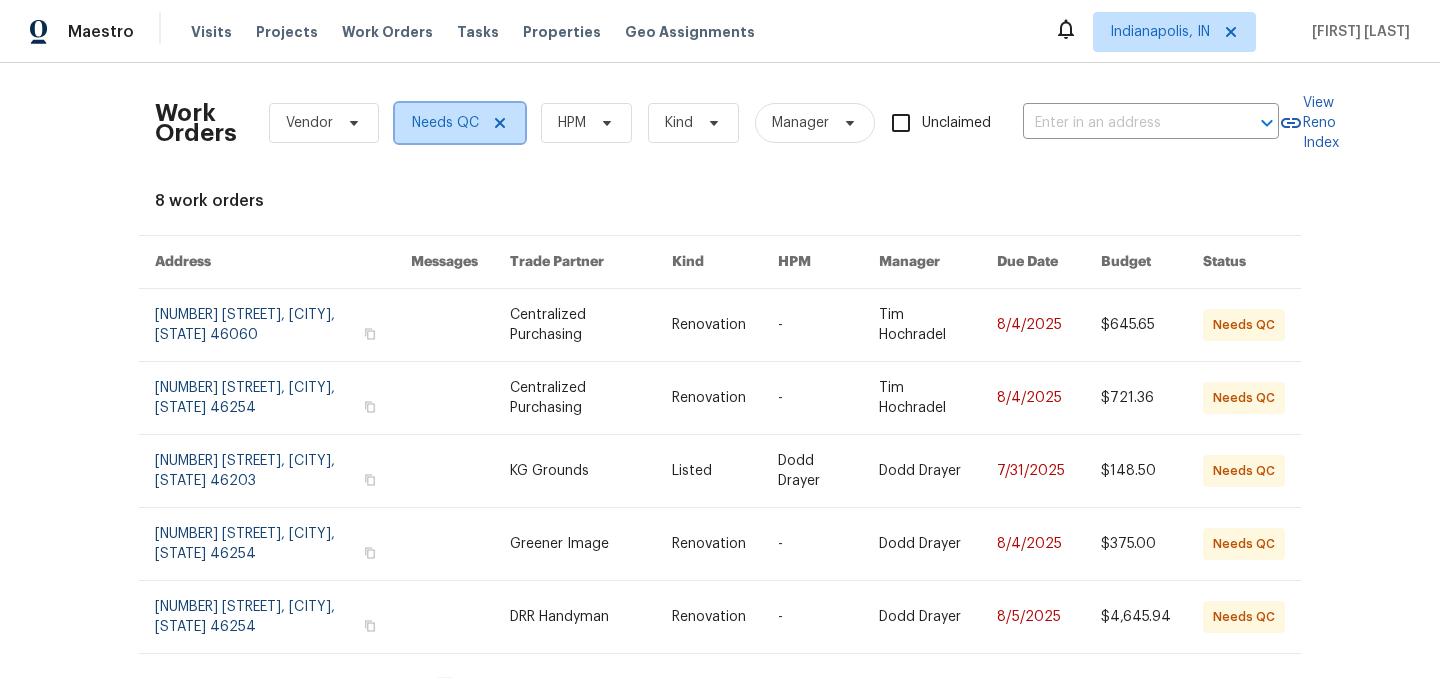 click 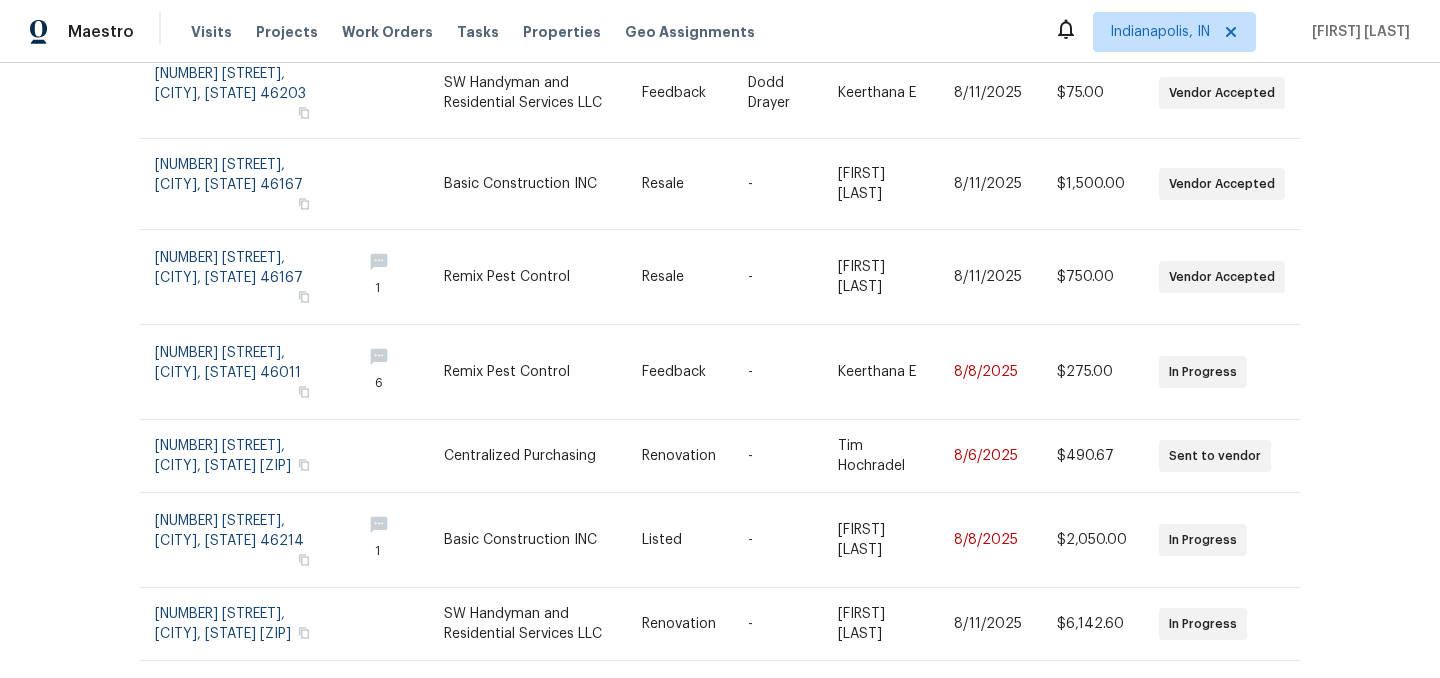 scroll, scrollTop: 491, scrollLeft: 0, axis: vertical 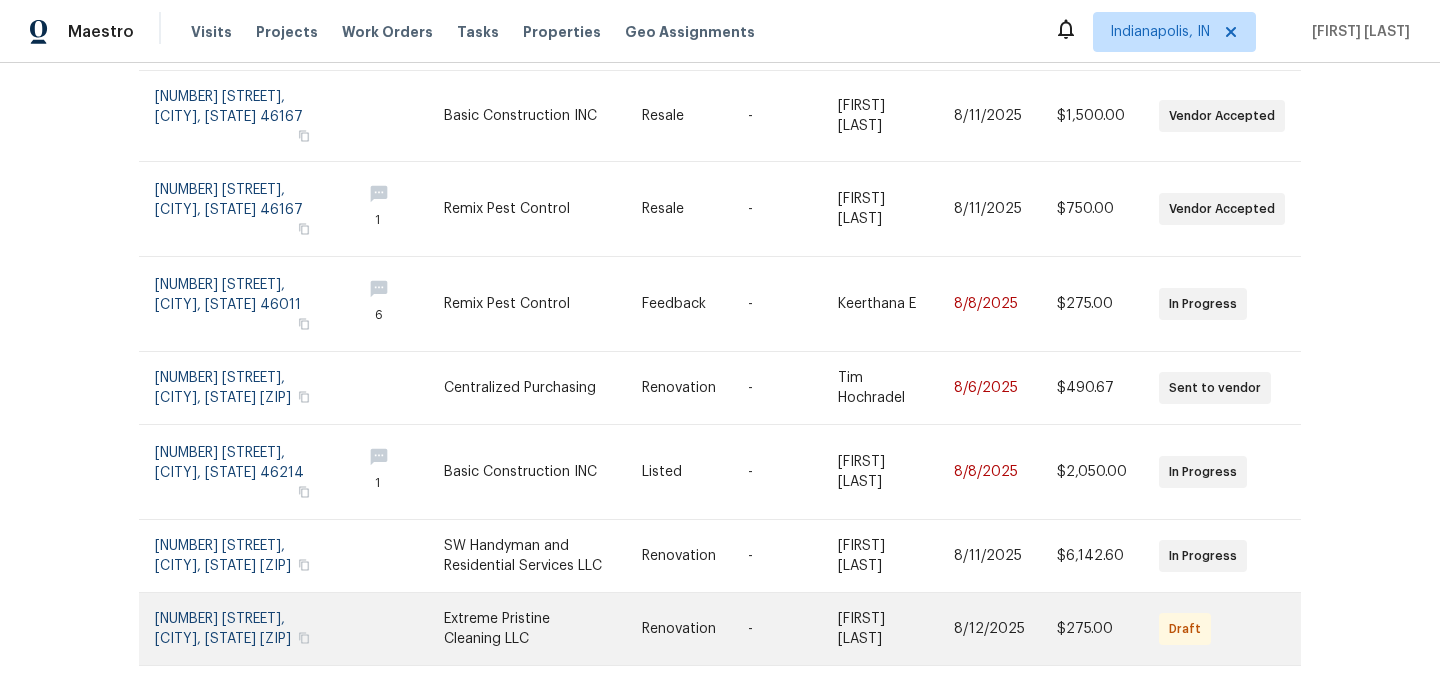 click at bounding box center [250, 629] 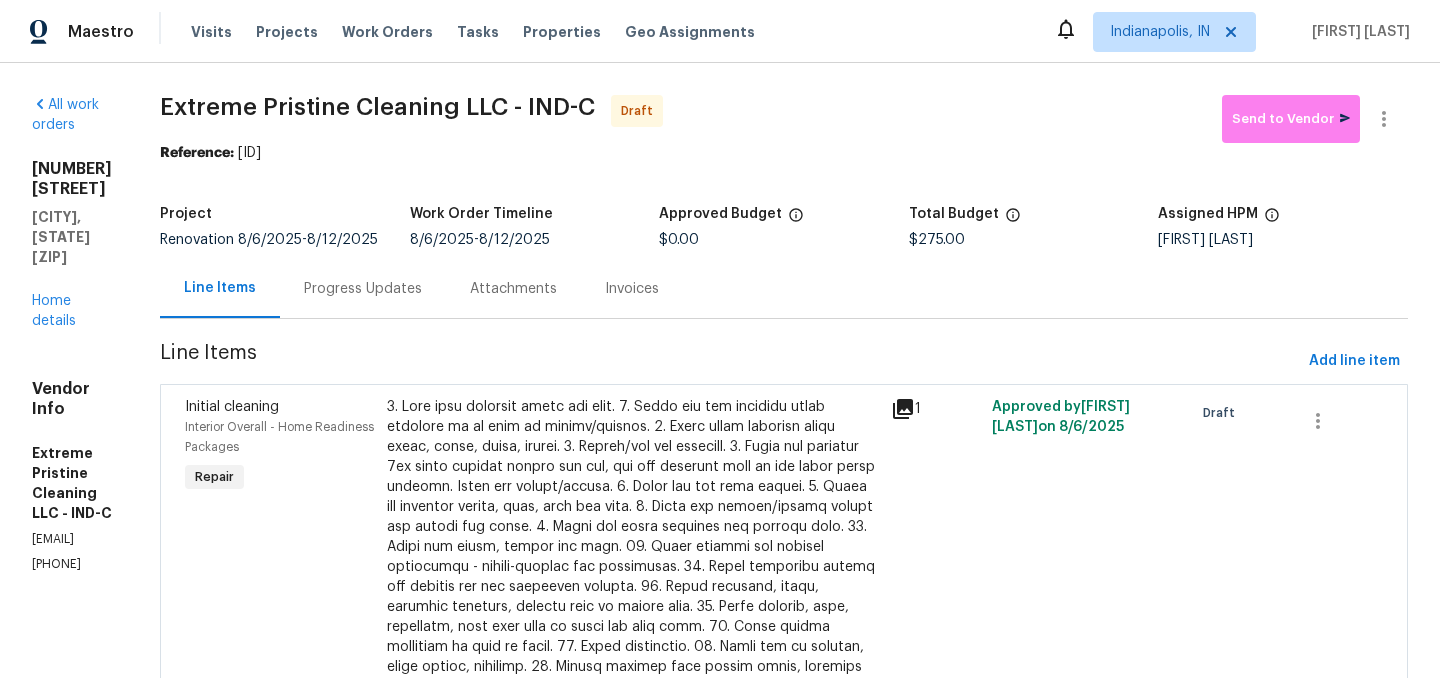click on "27 Ashwood Cir Brownsburg, IN 46112 Home details" at bounding box center (72, 245) 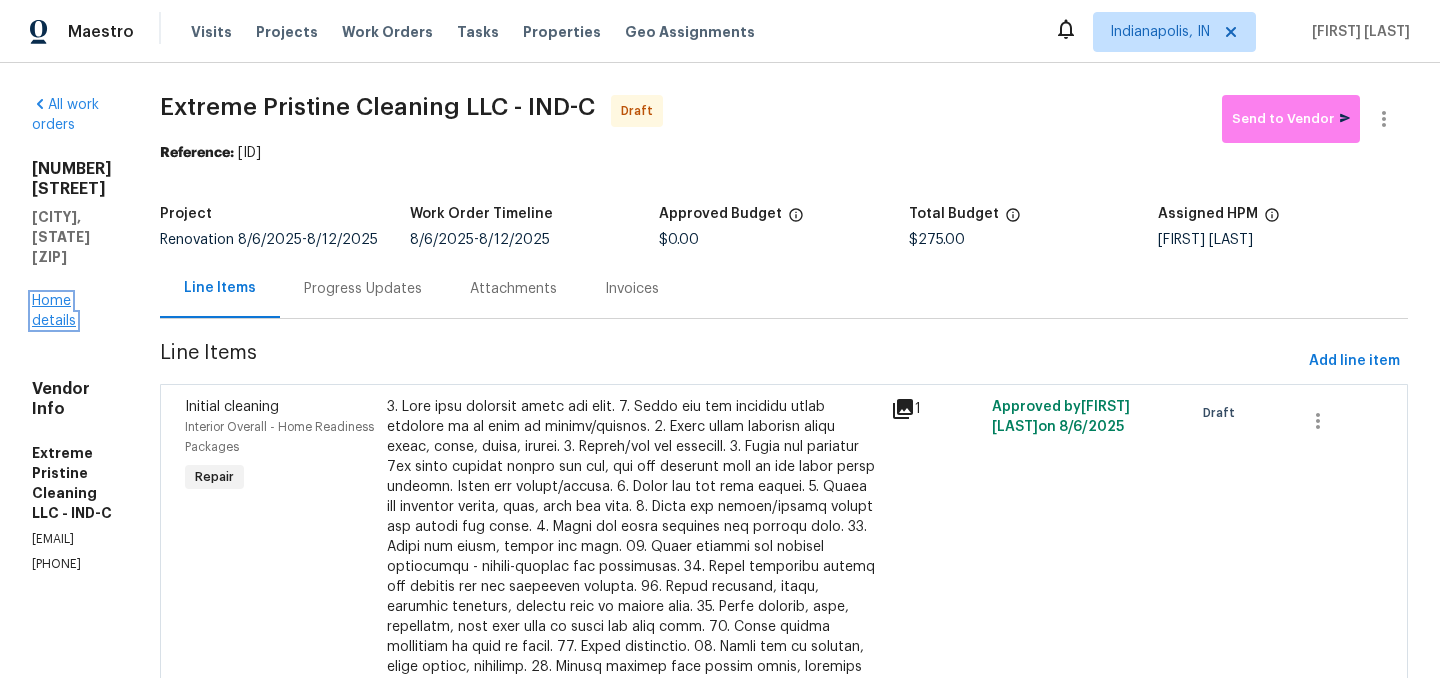 click on "Home details" at bounding box center (54, 311) 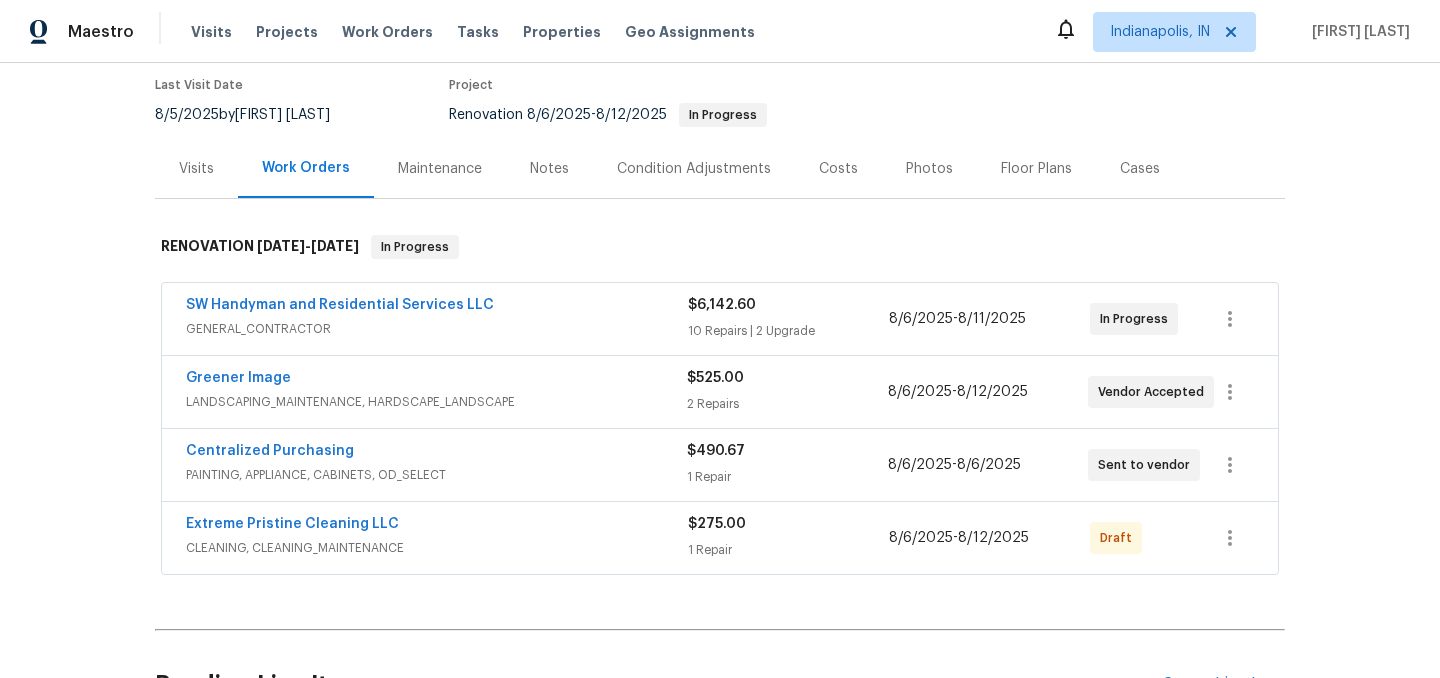 scroll, scrollTop: 193, scrollLeft: 0, axis: vertical 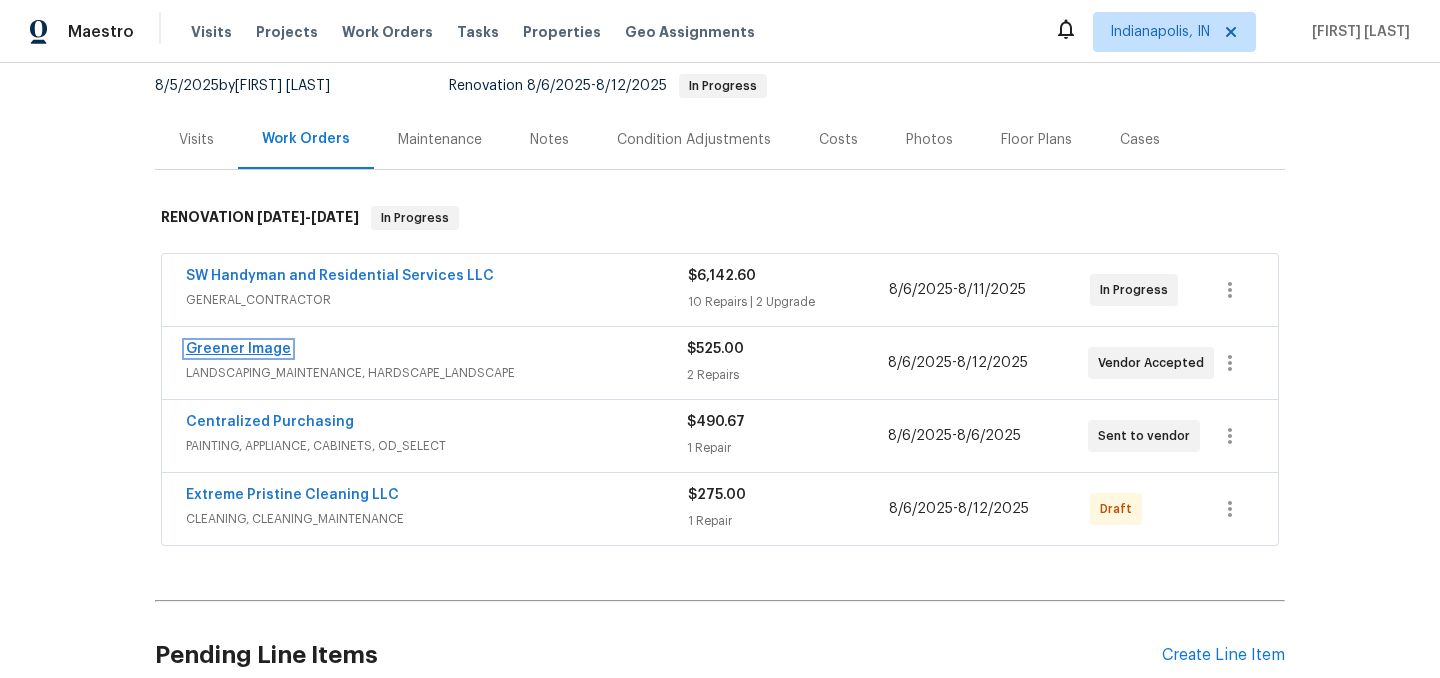 click on "Greener Image" at bounding box center [238, 349] 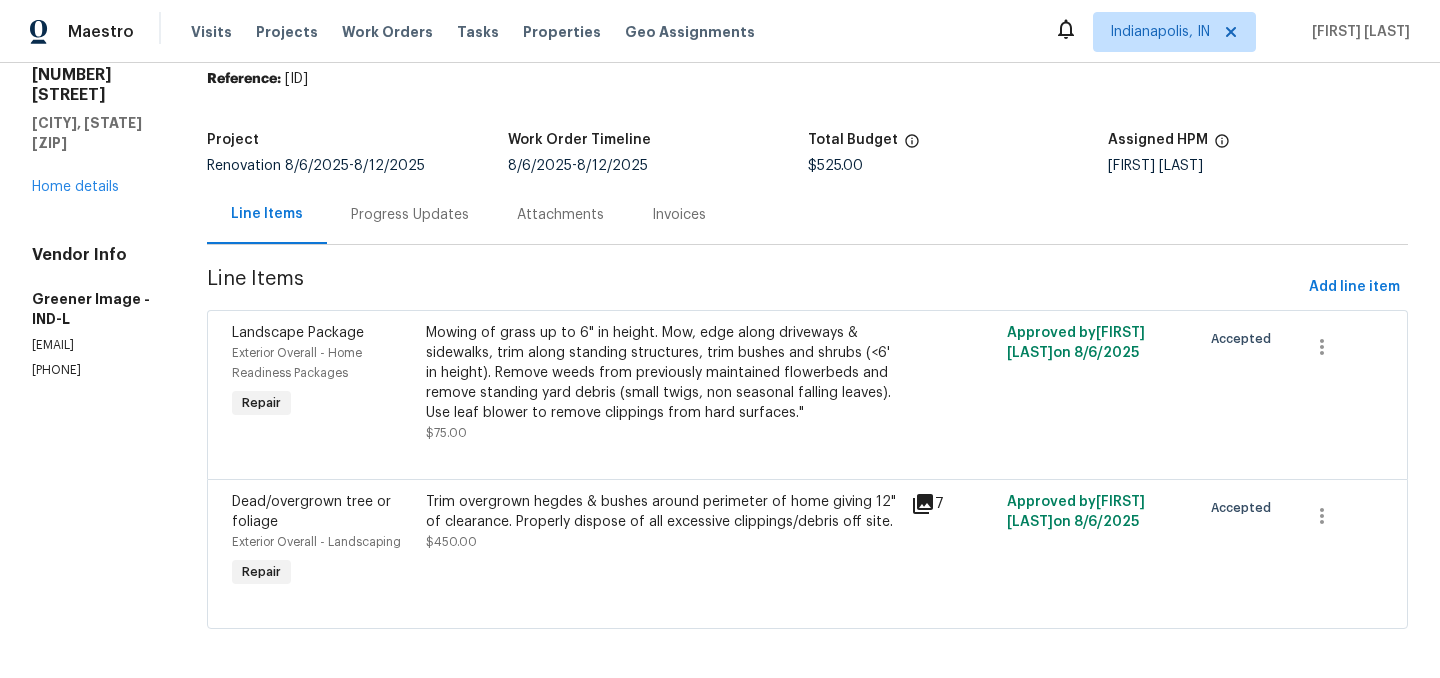 scroll, scrollTop: 82, scrollLeft: 0, axis: vertical 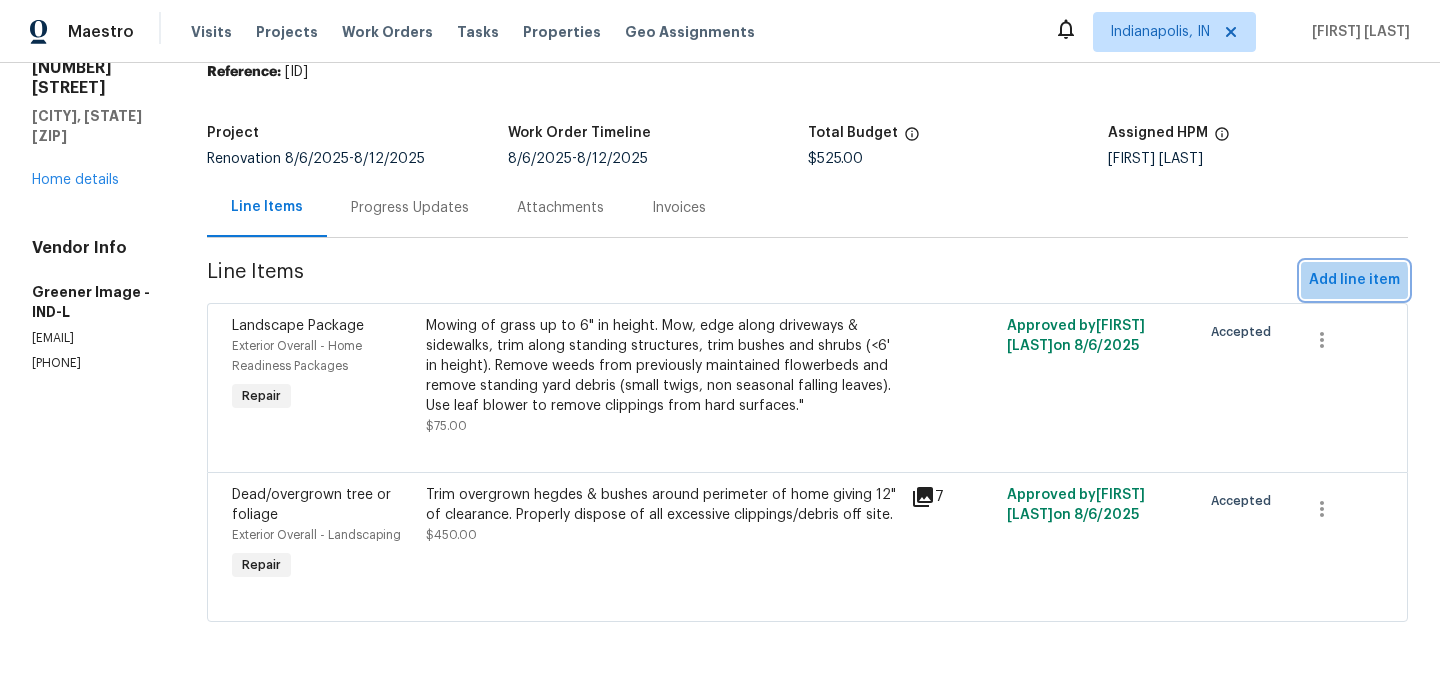 click on "Add line item" at bounding box center (1354, 280) 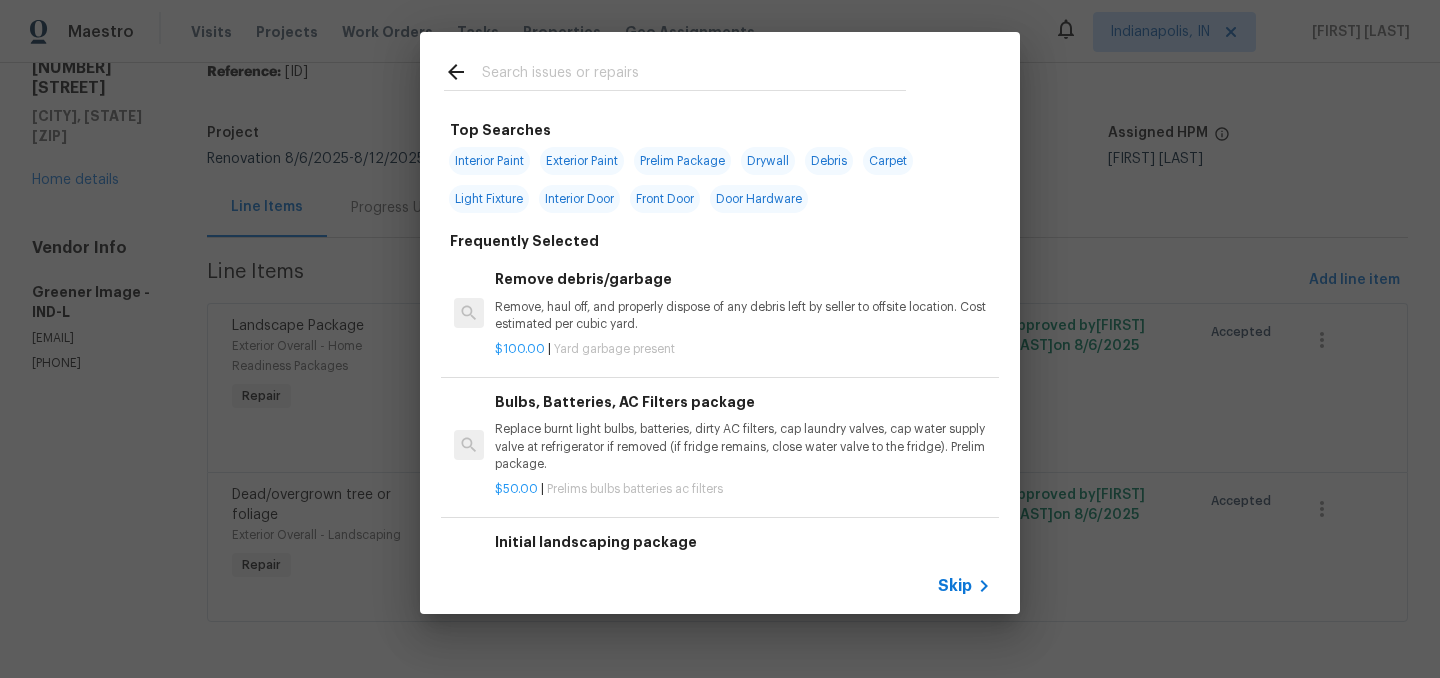 click at bounding box center [694, 75] 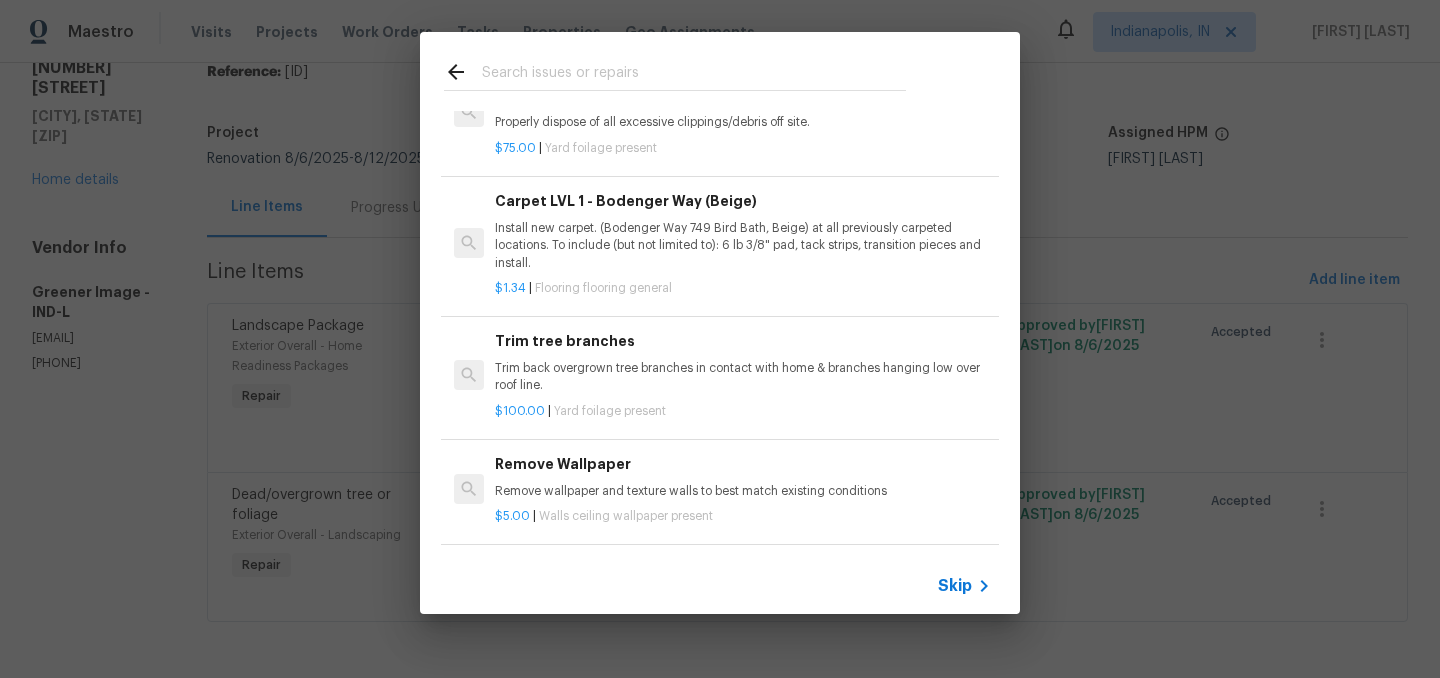scroll, scrollTop: 889, scrollLeft: 0, axis: vertical 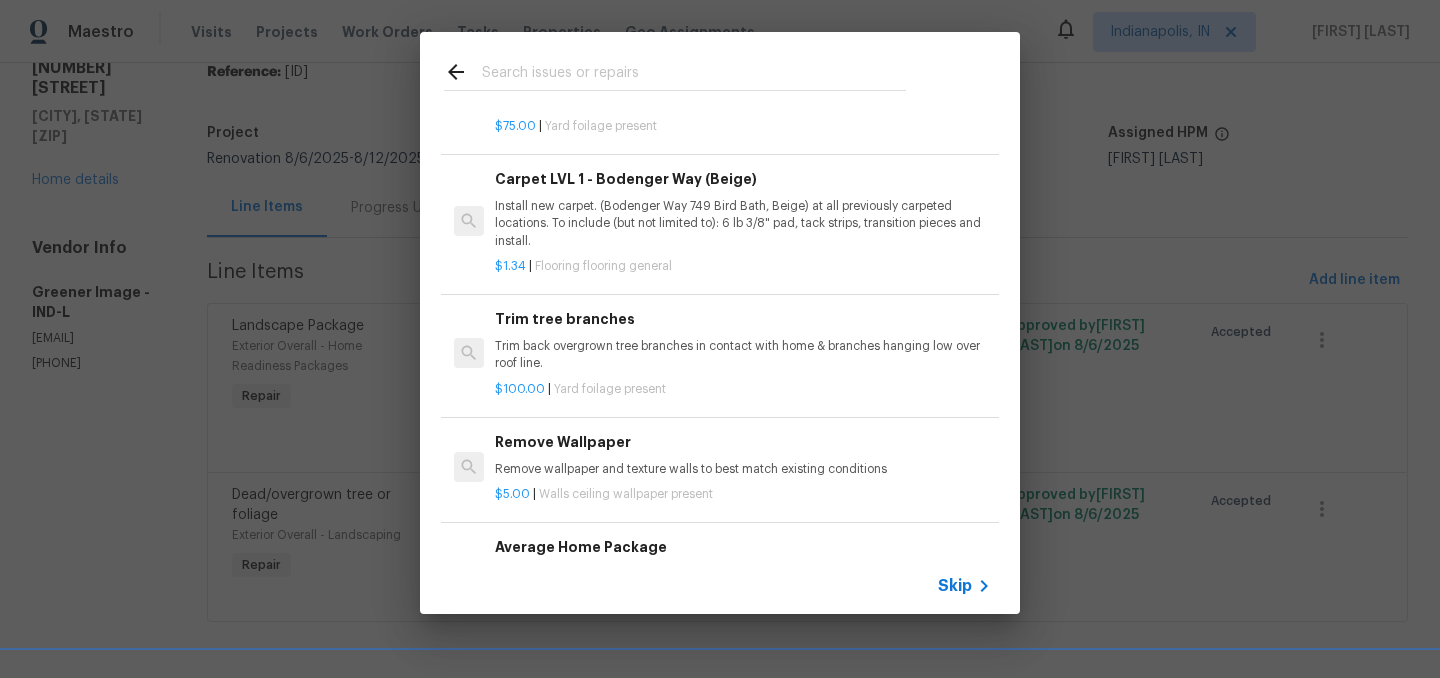 click on "Trim back overgrown tree branches in contact with home & branches hanging low over roof line." at bounding box center [743, 355] 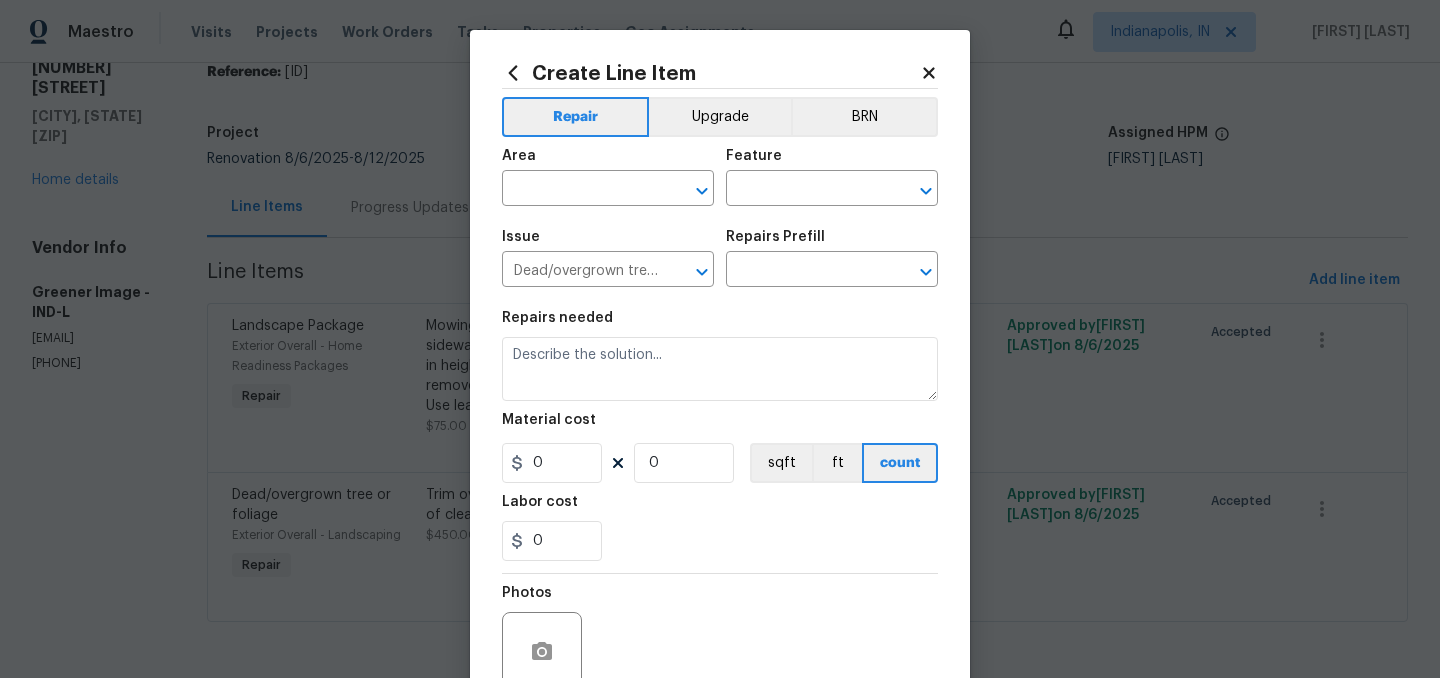 type on "Trim tree branches $100.00" 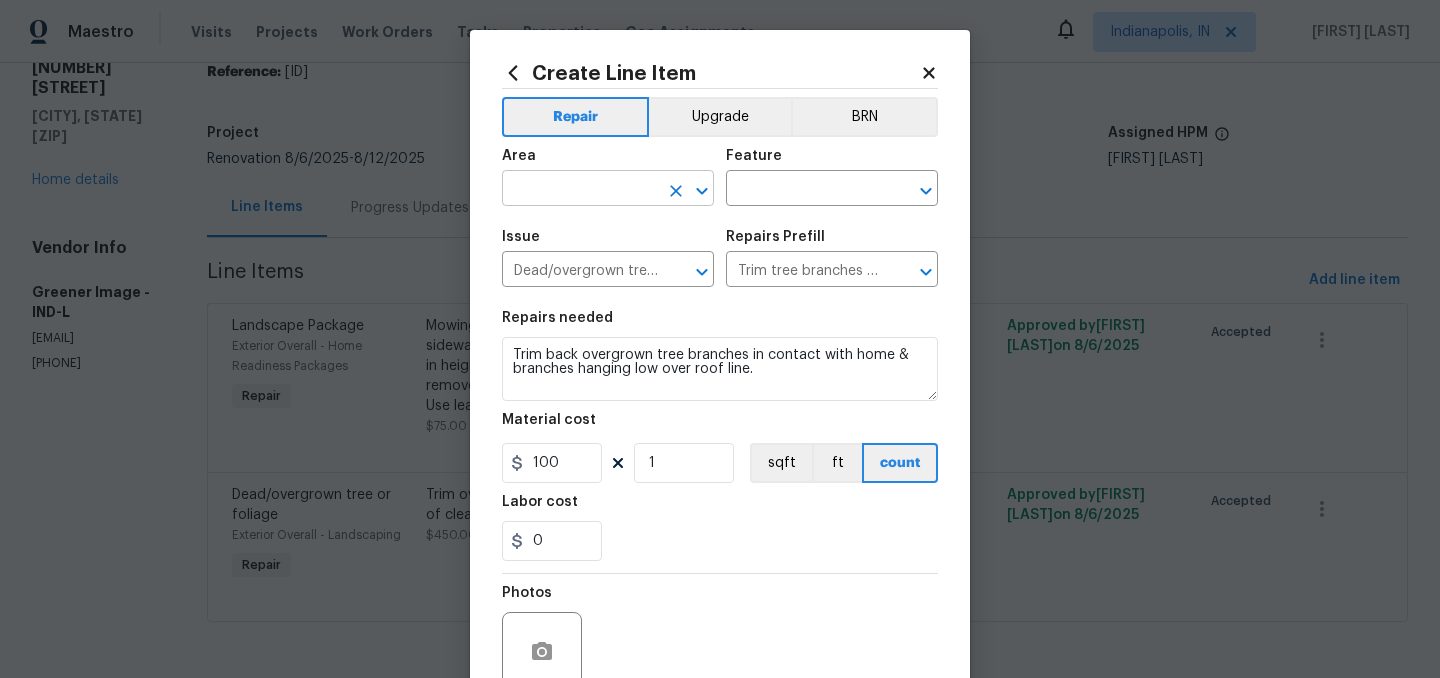 click at bounding box center (580, 190) 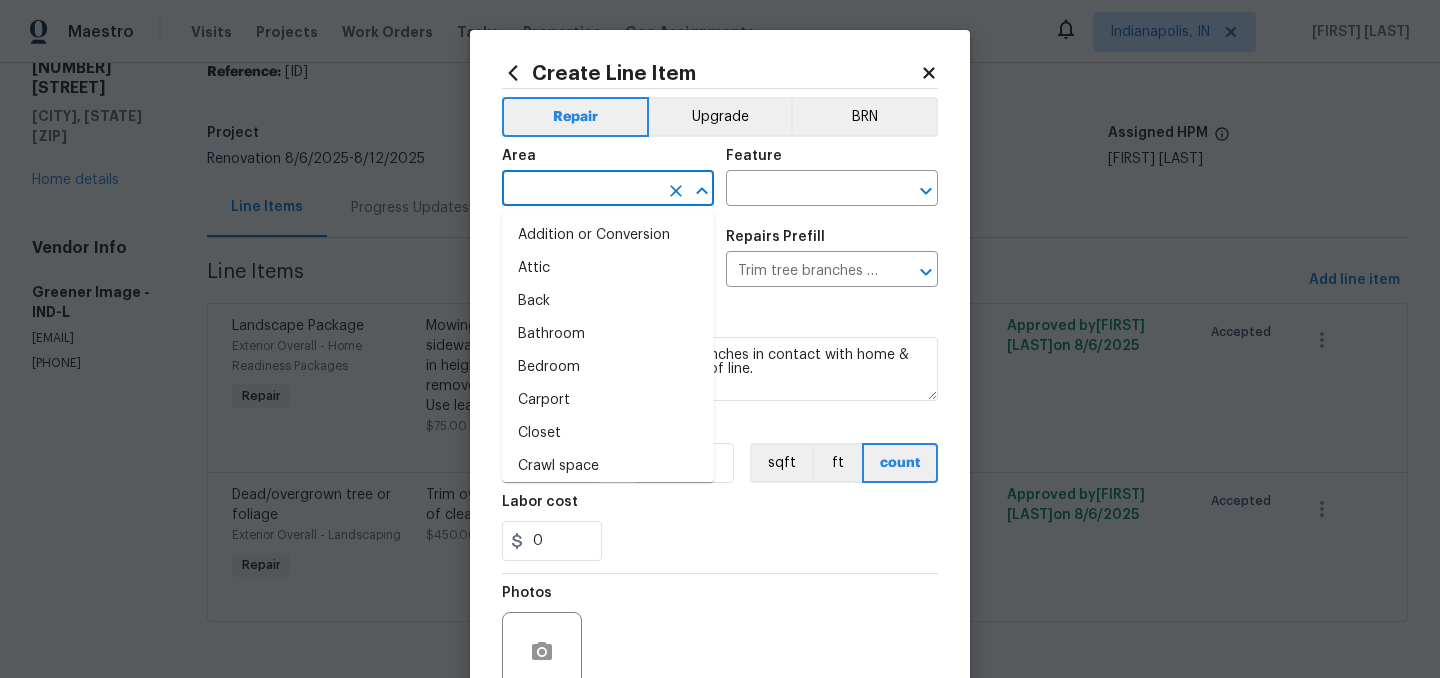 type on "l" 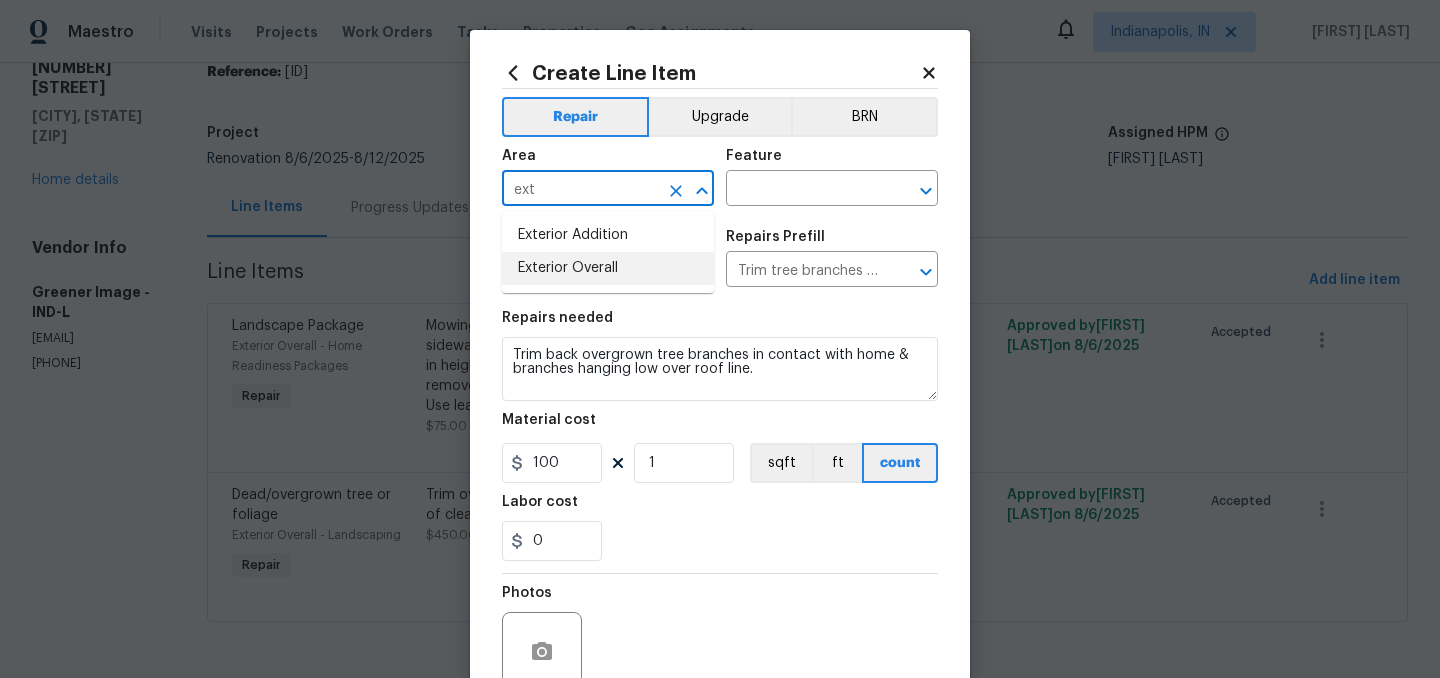 click on "Exterior Overall" at bounding box center [608, 268] 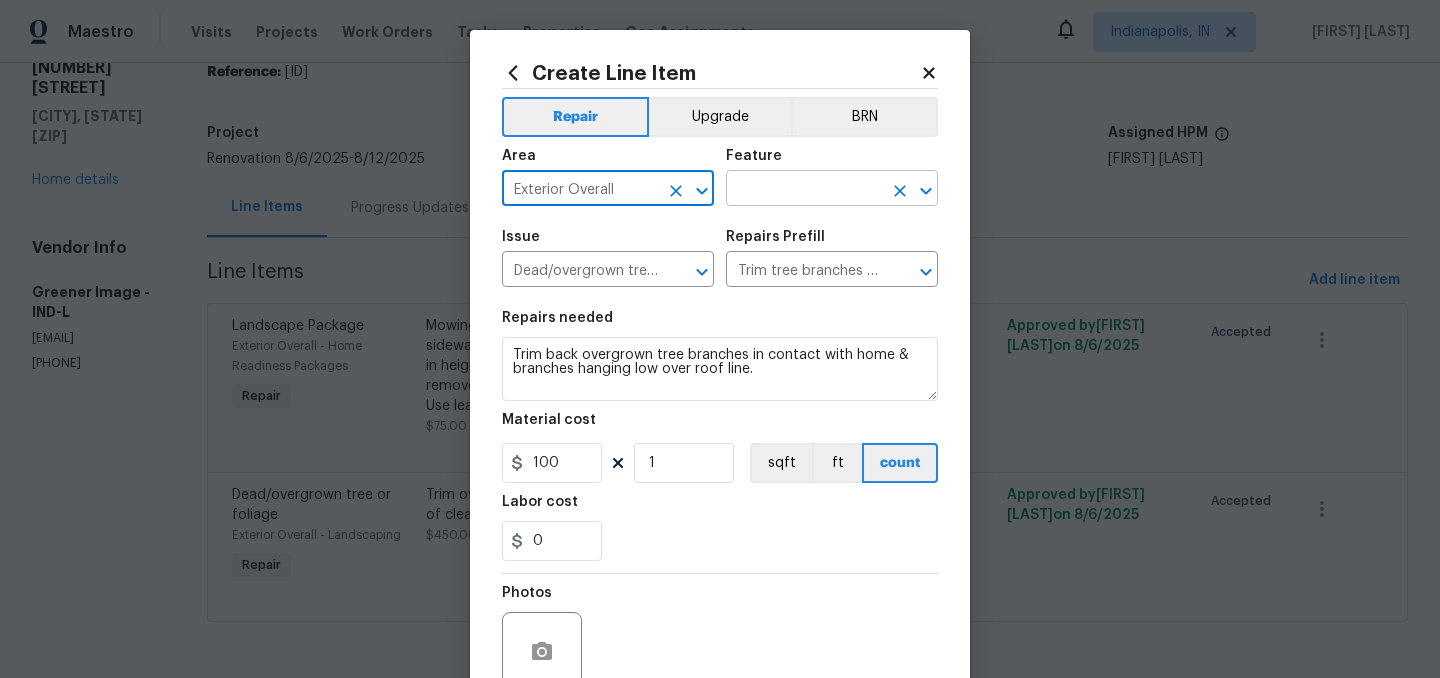 type on "Exterior Overall" 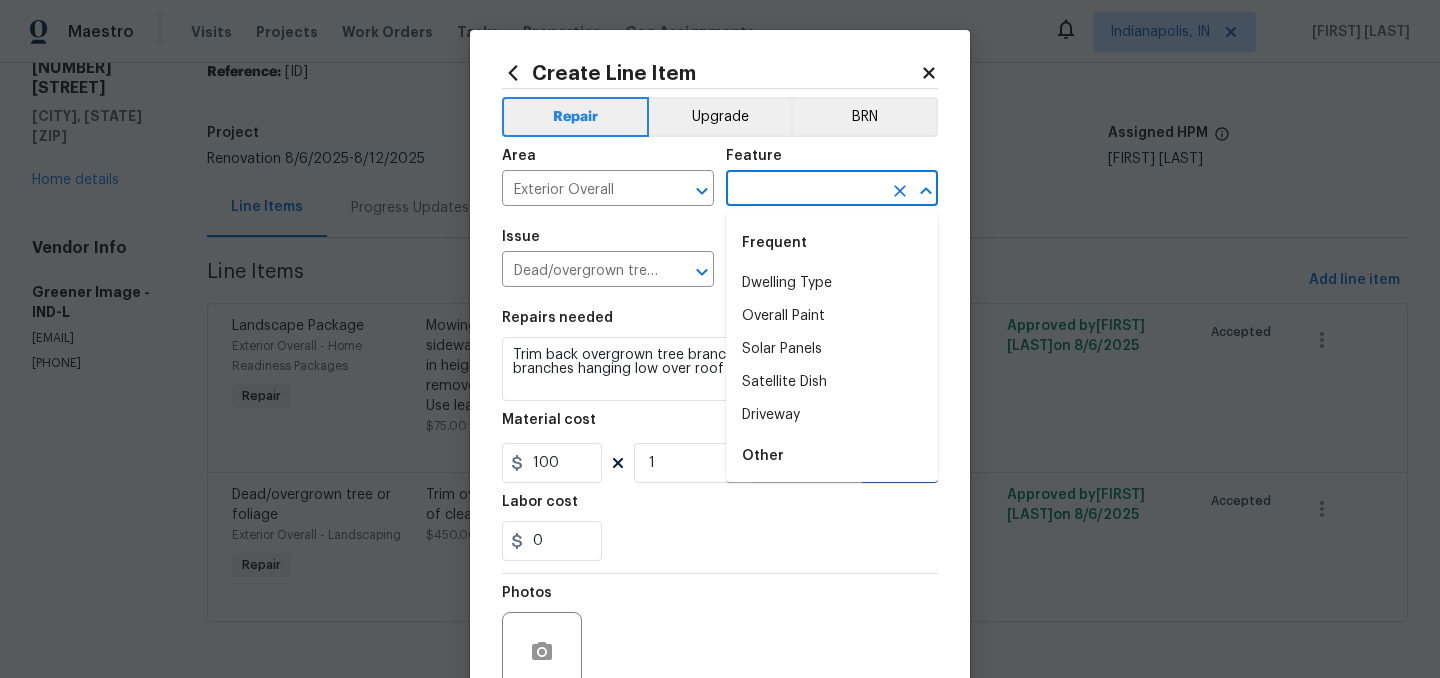 click at bounding box center [804, 190] 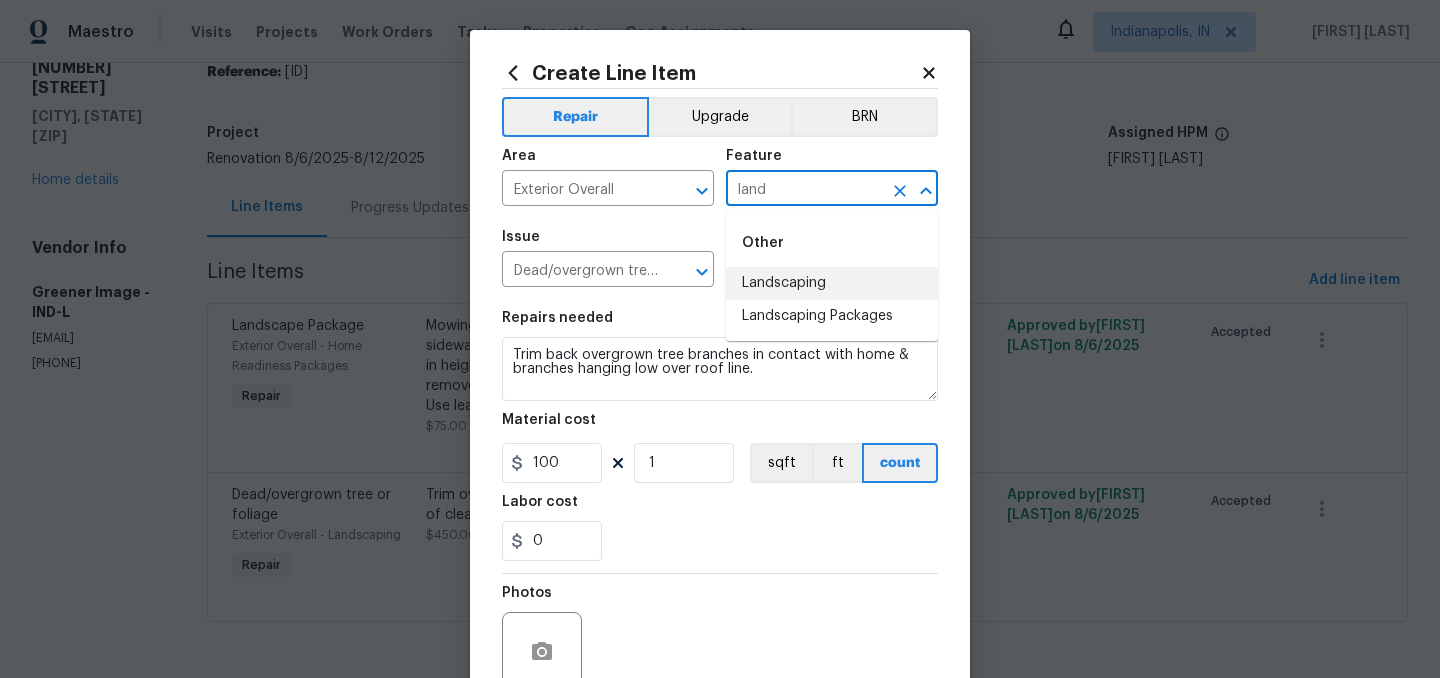 click on "Landscaping" at bounding box center [832, 283] 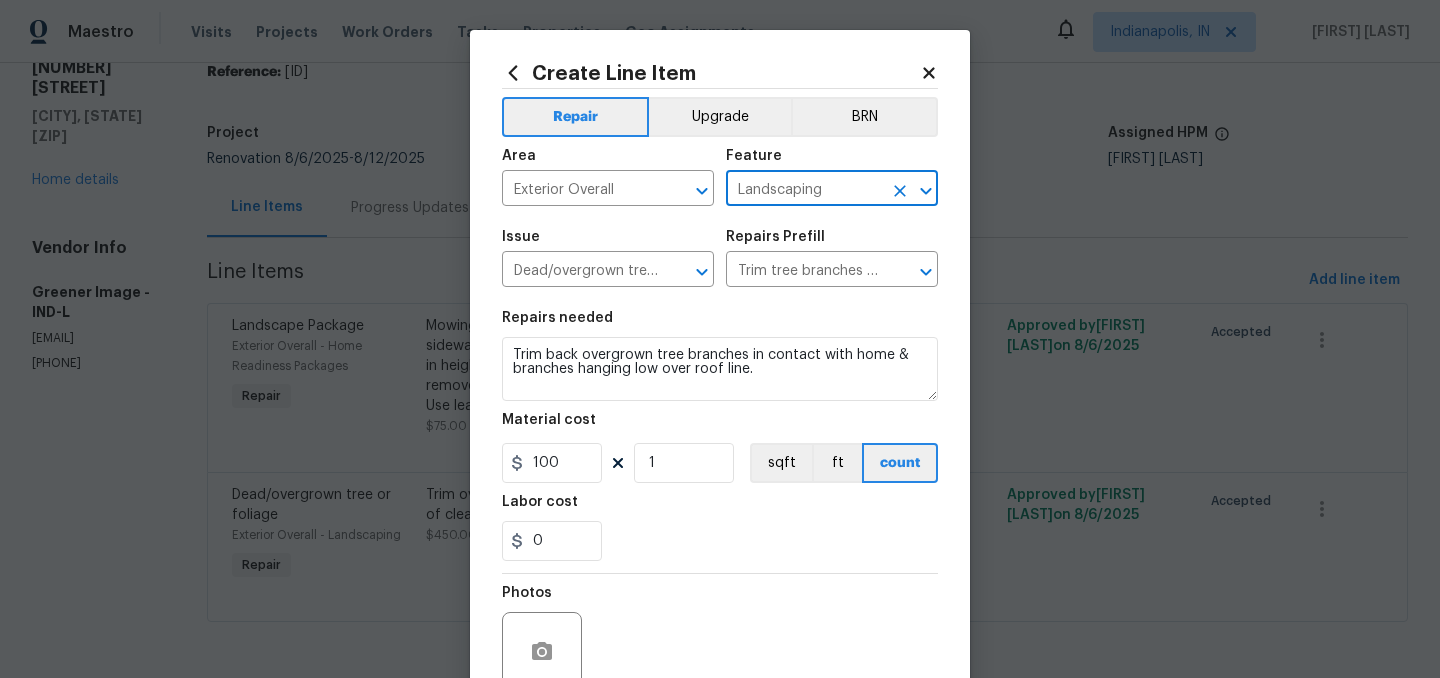 type on "Landscaping" 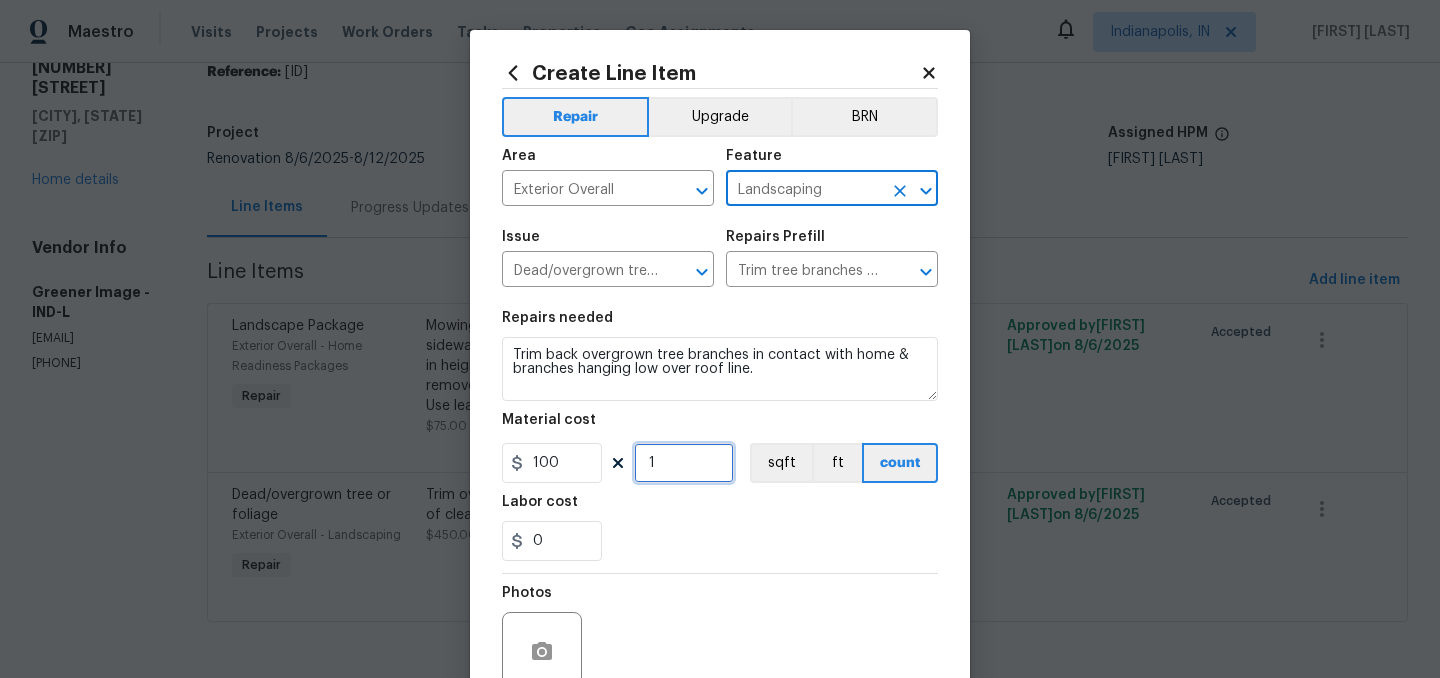click on "1" at bounding box center [684, 463] 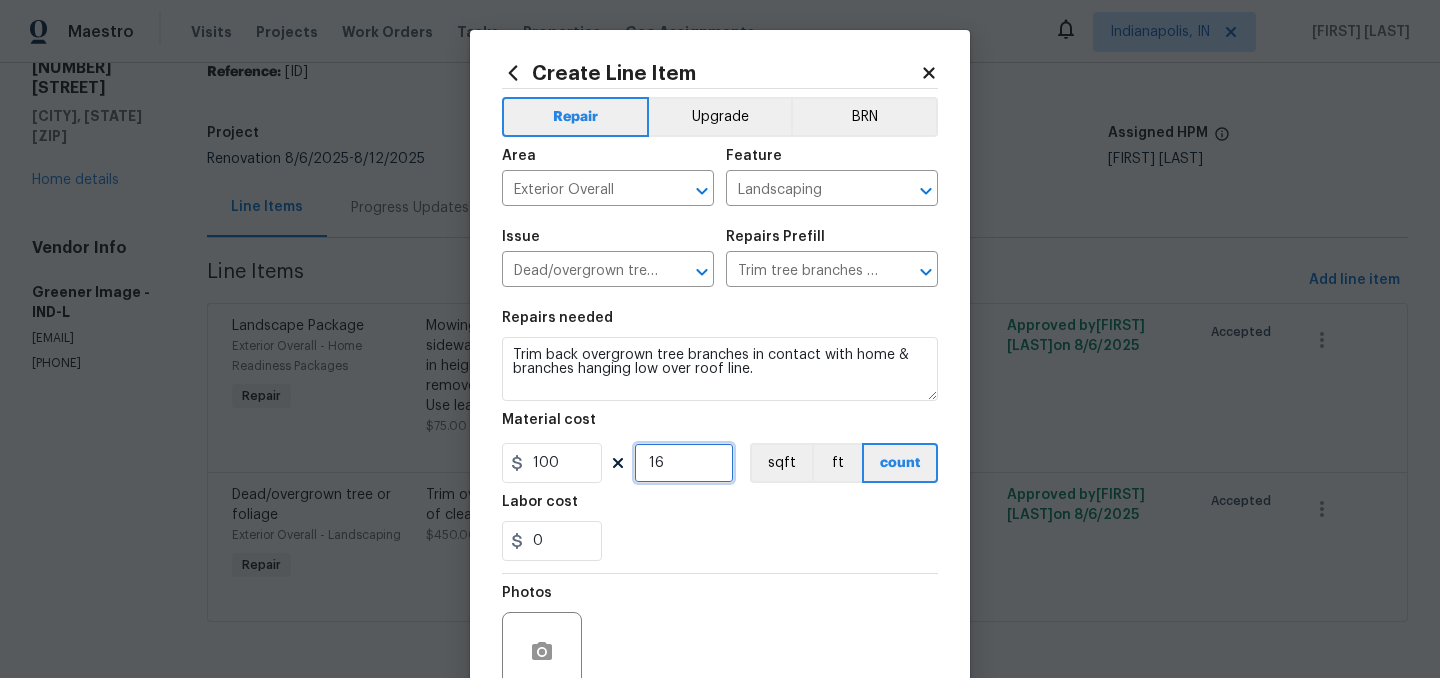 type on "16" 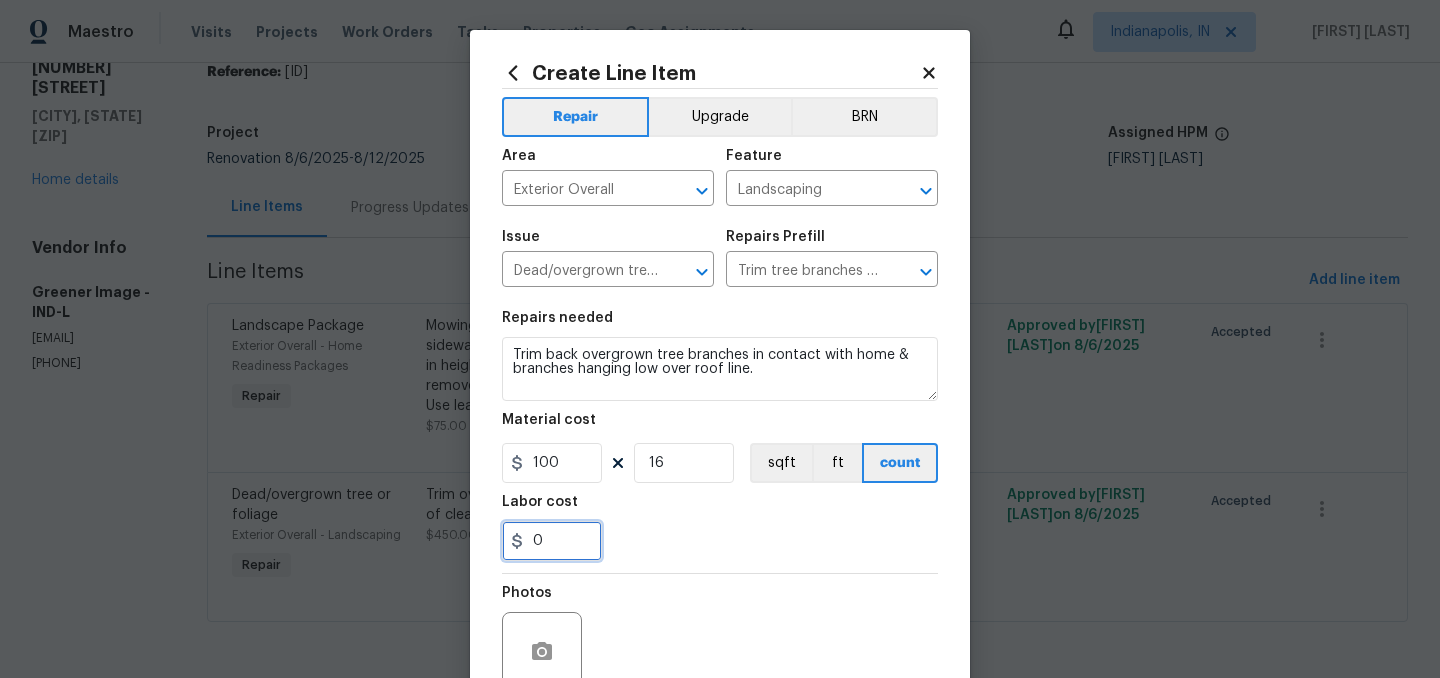 click on "0" at bounding box center (552, 541) 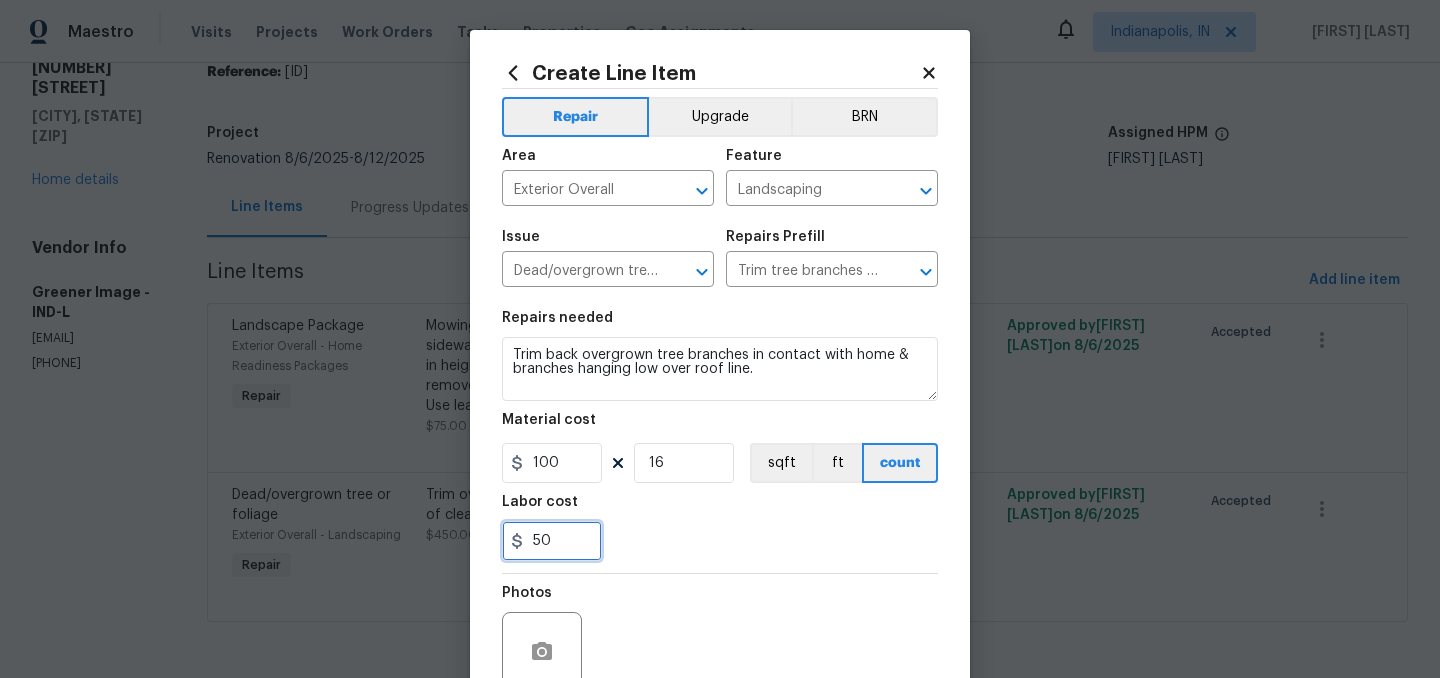 type on "50" 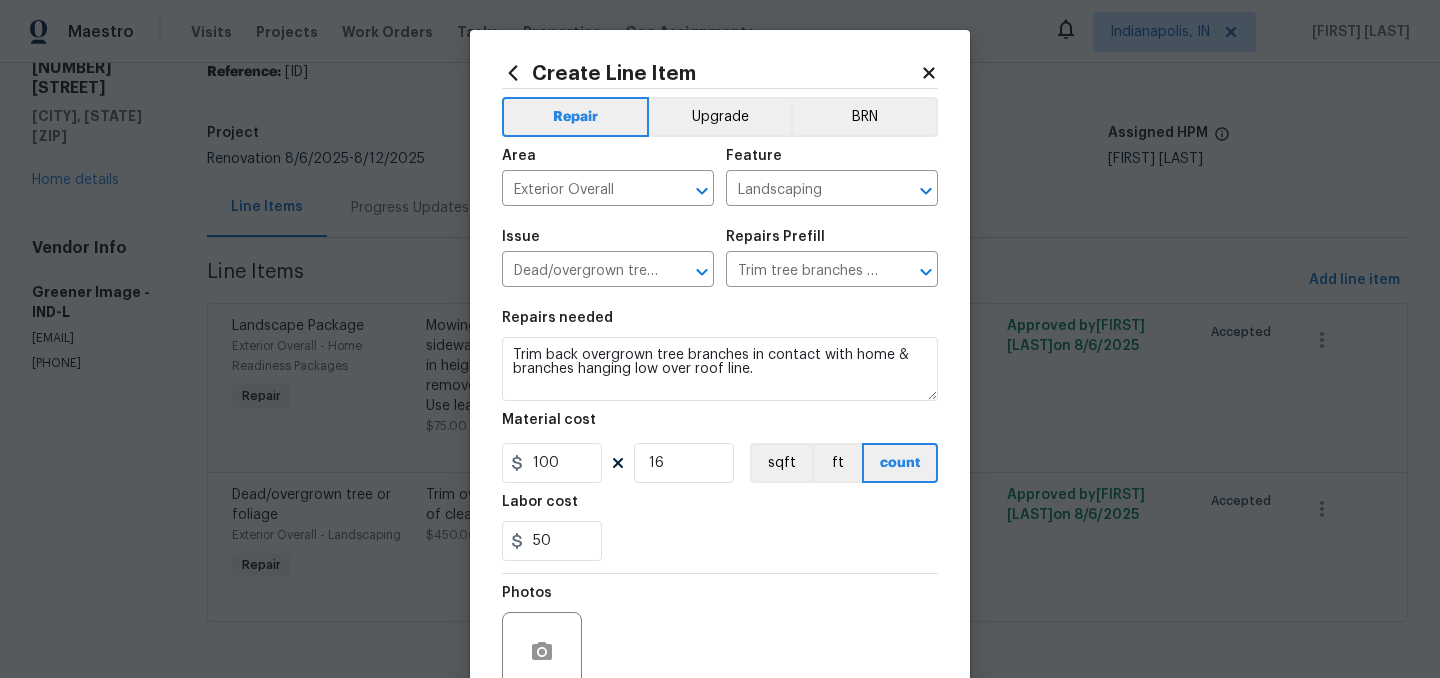 click on "50" at bounding box center (720, 541) 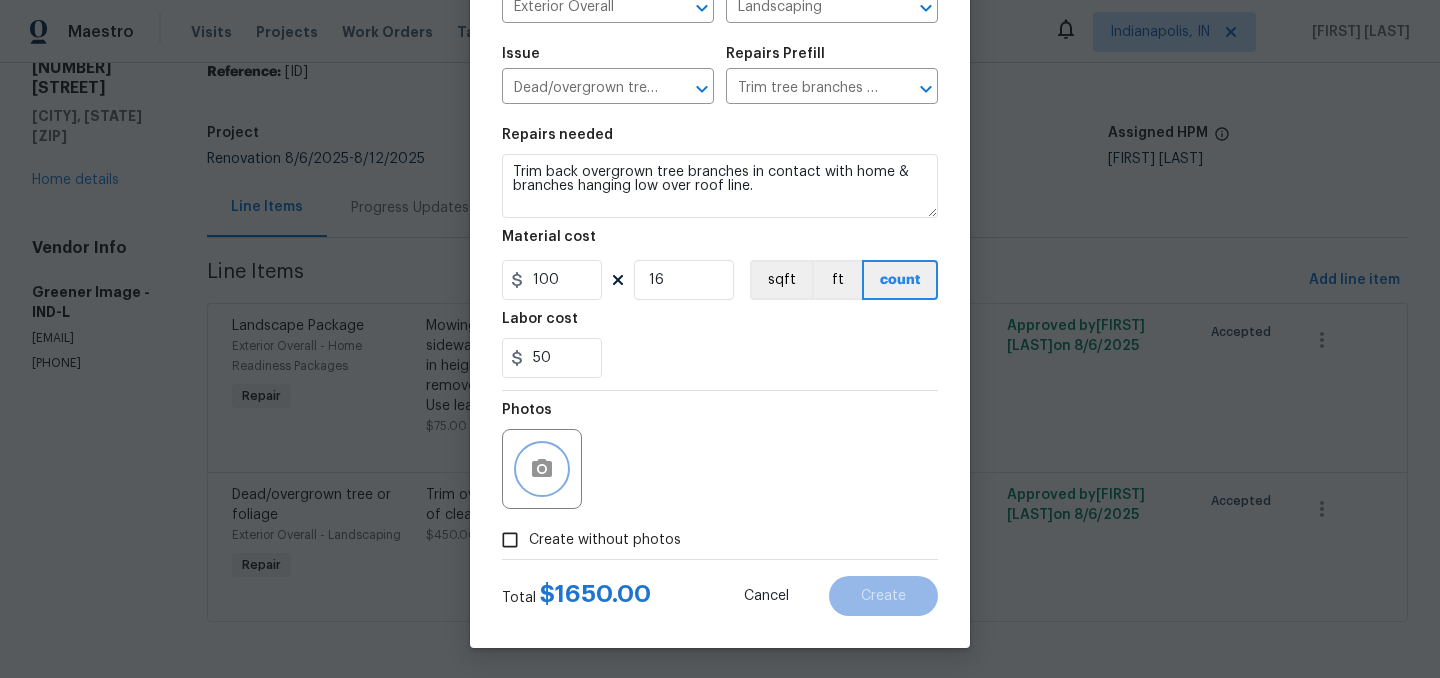 click 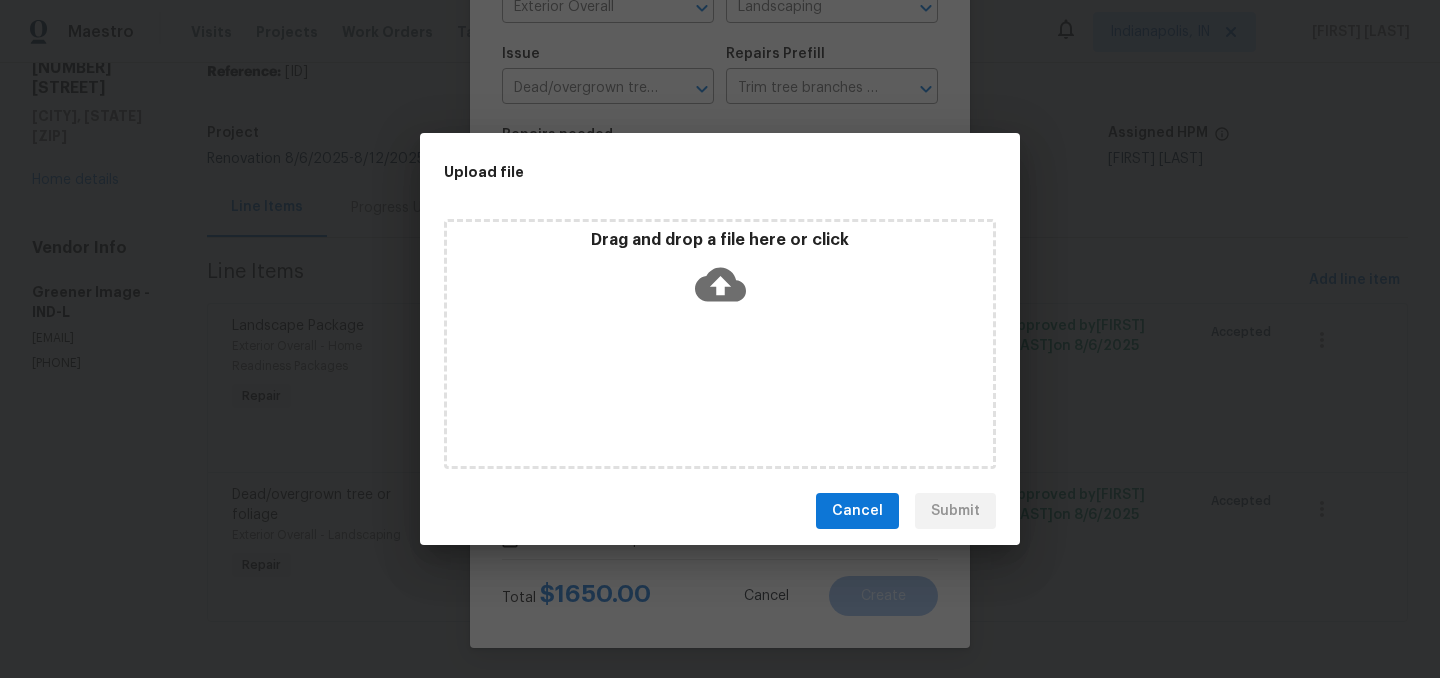 click on "Drag and drop a file here or click" at bounding box center [720, 240] 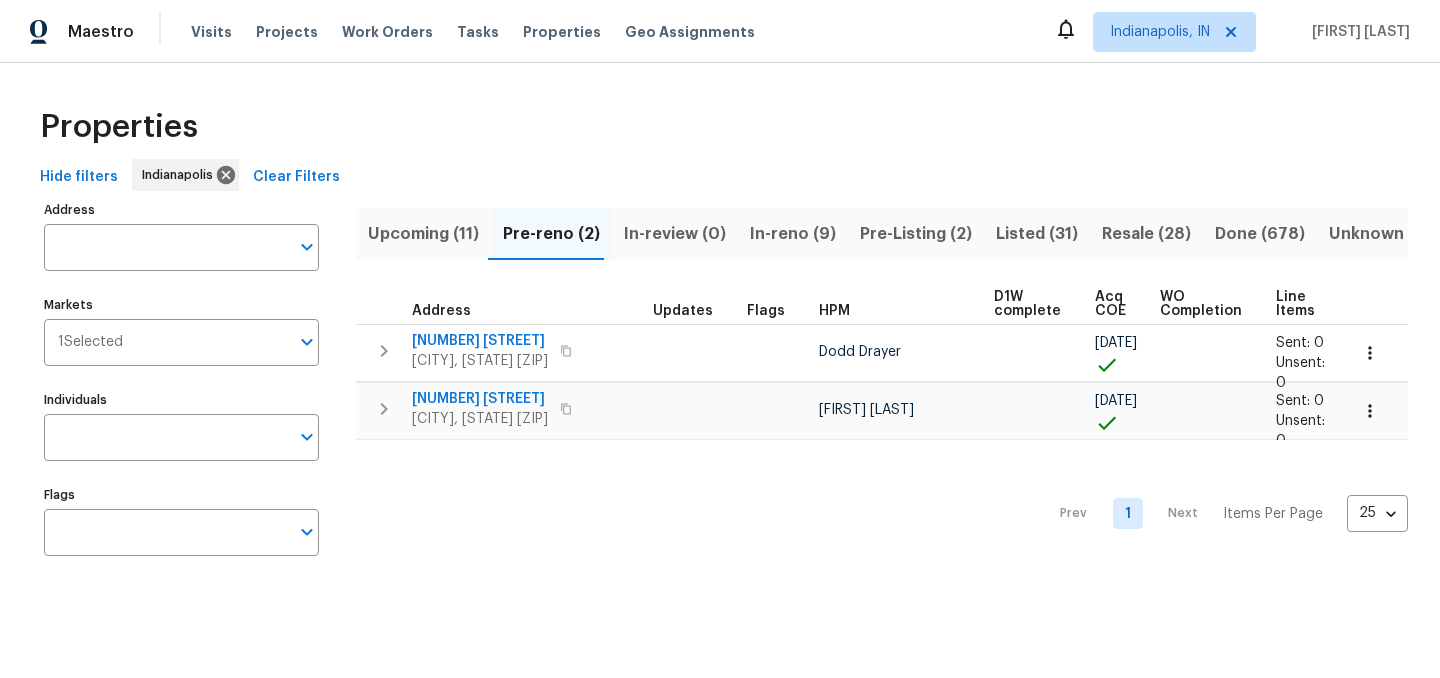 scroll, scrollTop: 0, scrollLeft: 0, axis: both 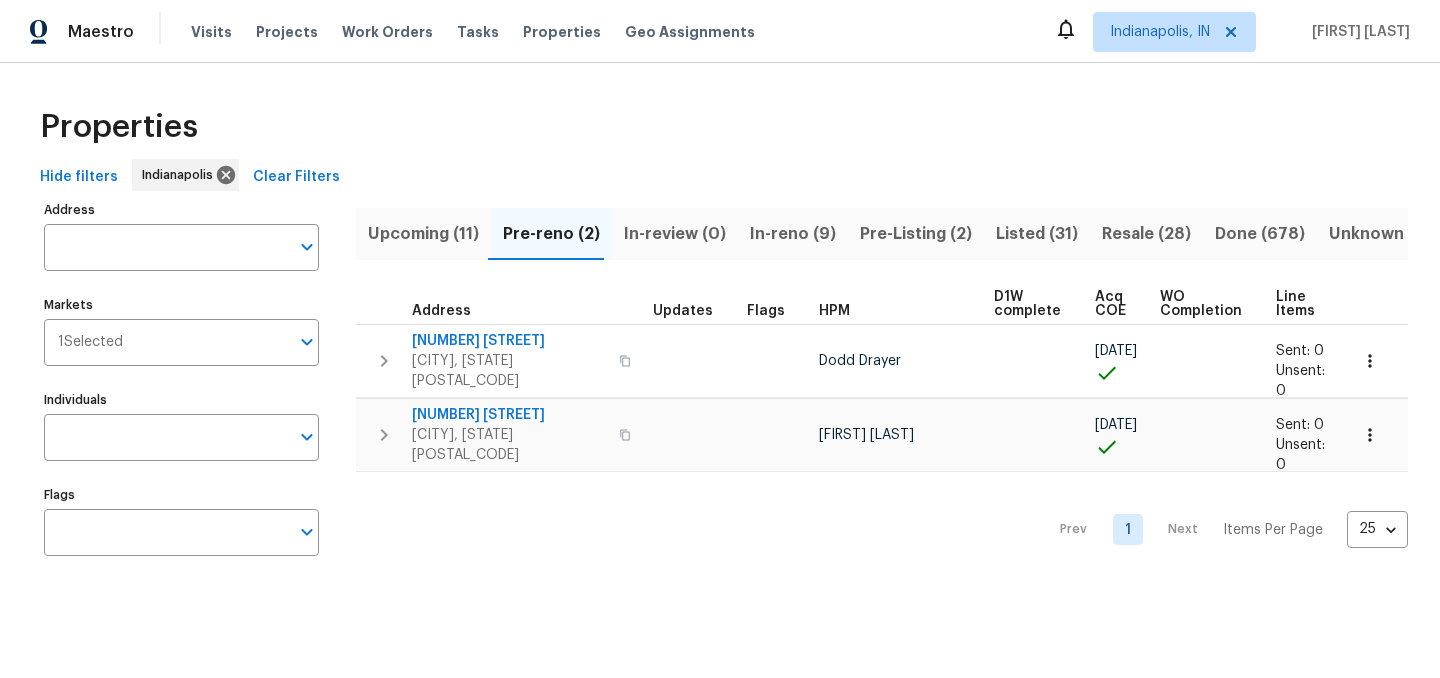 click on "Upcoming (11)" at bounding box center [423, 234] 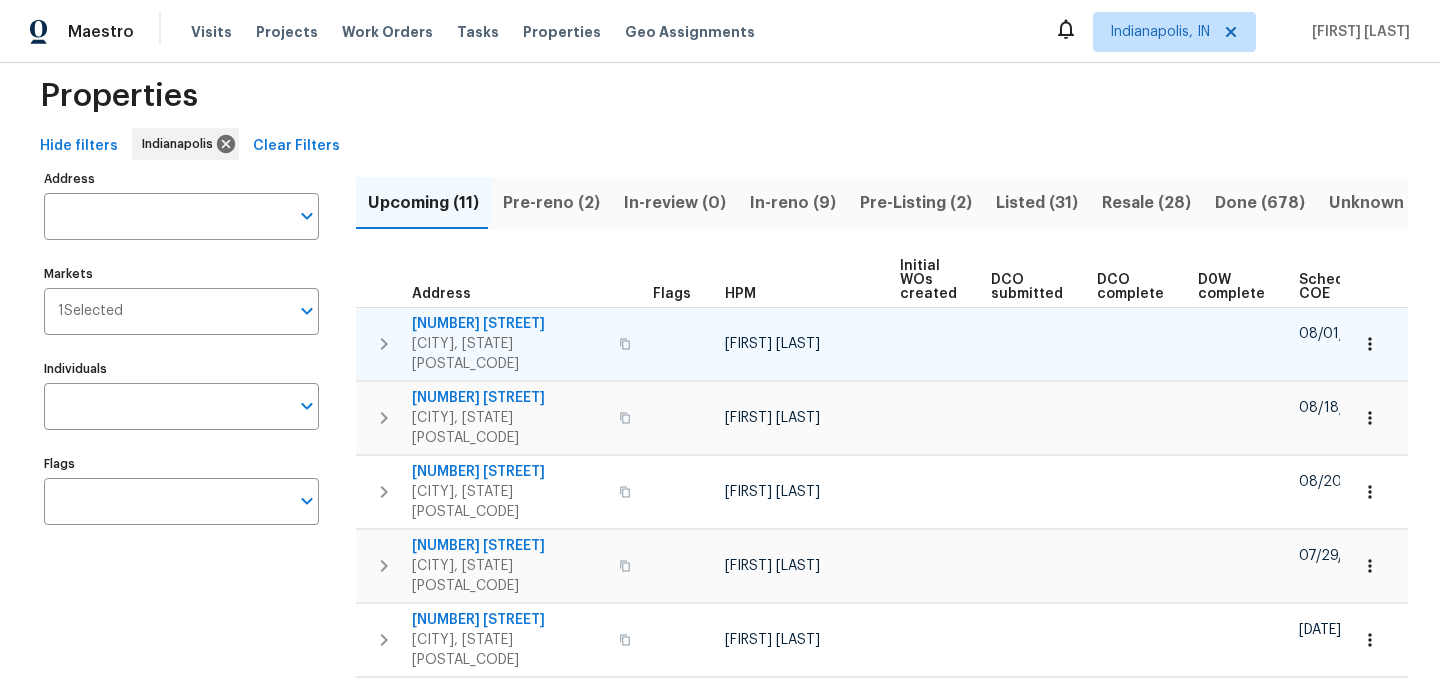 scroll, scrollTop: 30, scrollLeft: 0, axis: vertical 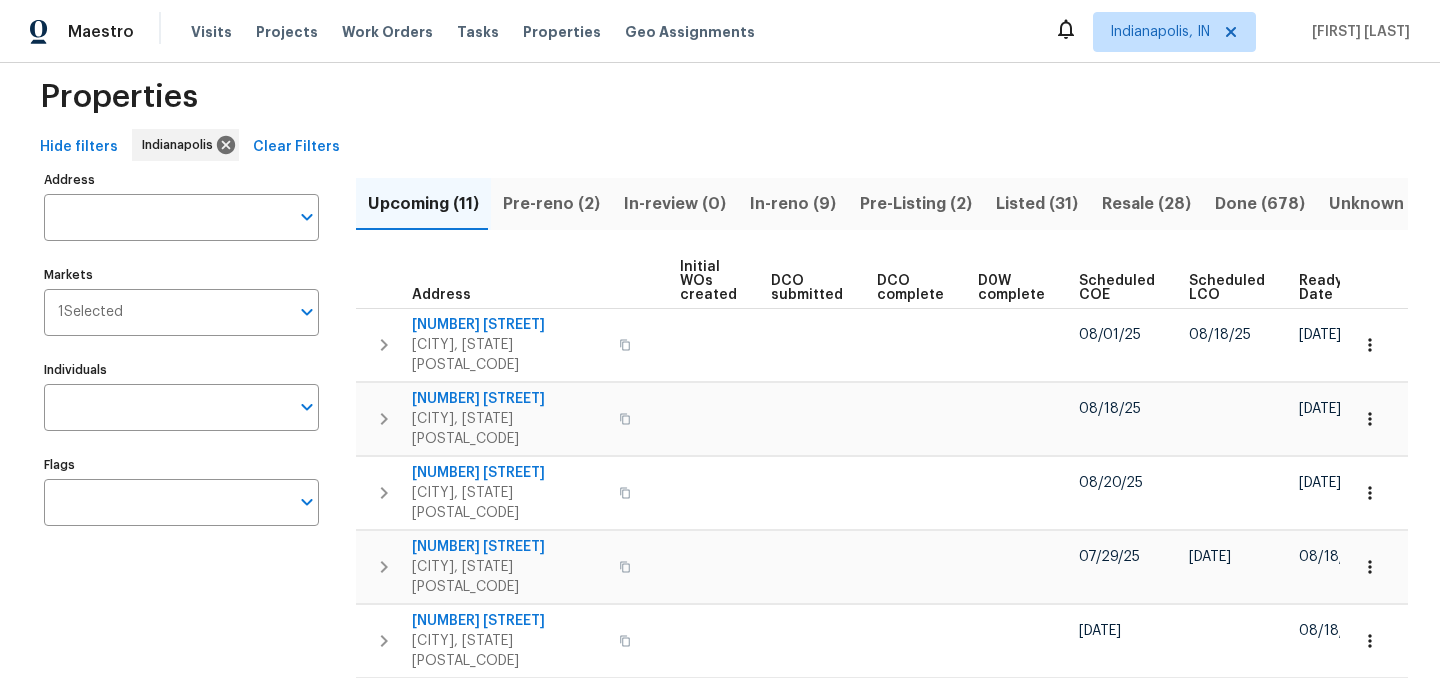 click on "Ready Date" at bounding box center (1322, 288) 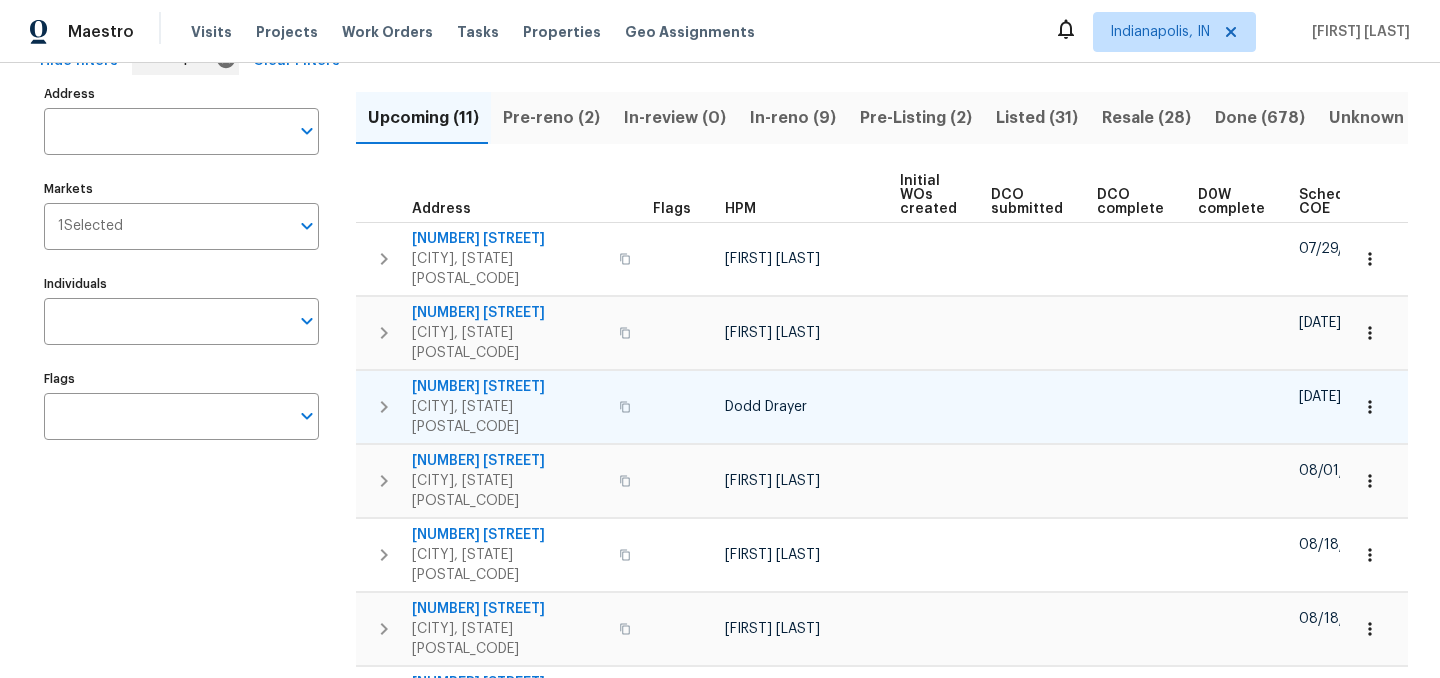 scroll, scrollTop: 126, scrollLeft: 0, axis: vertical 